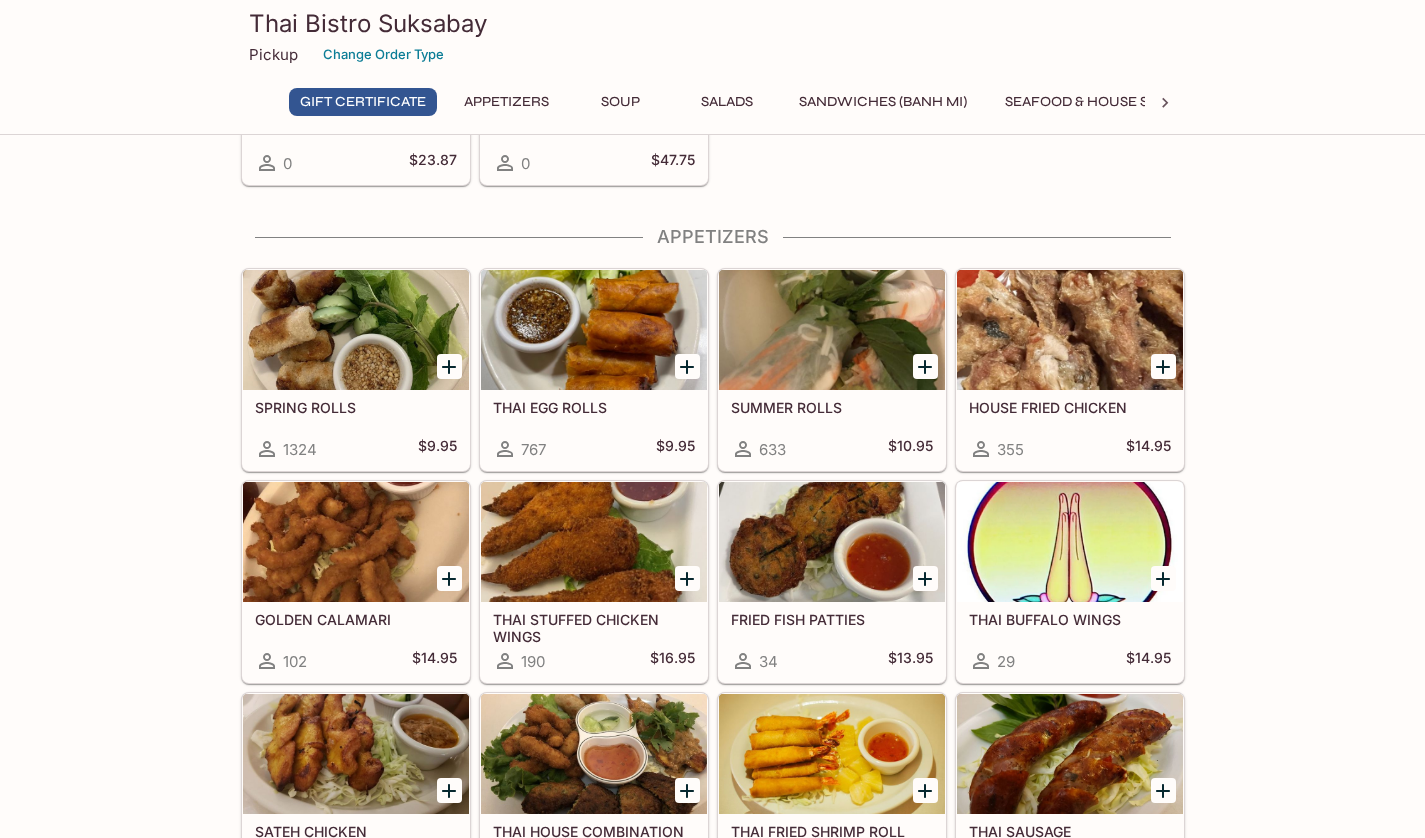 scroll, scrollTop: 157, scrollLeft: 0, axis: vertical 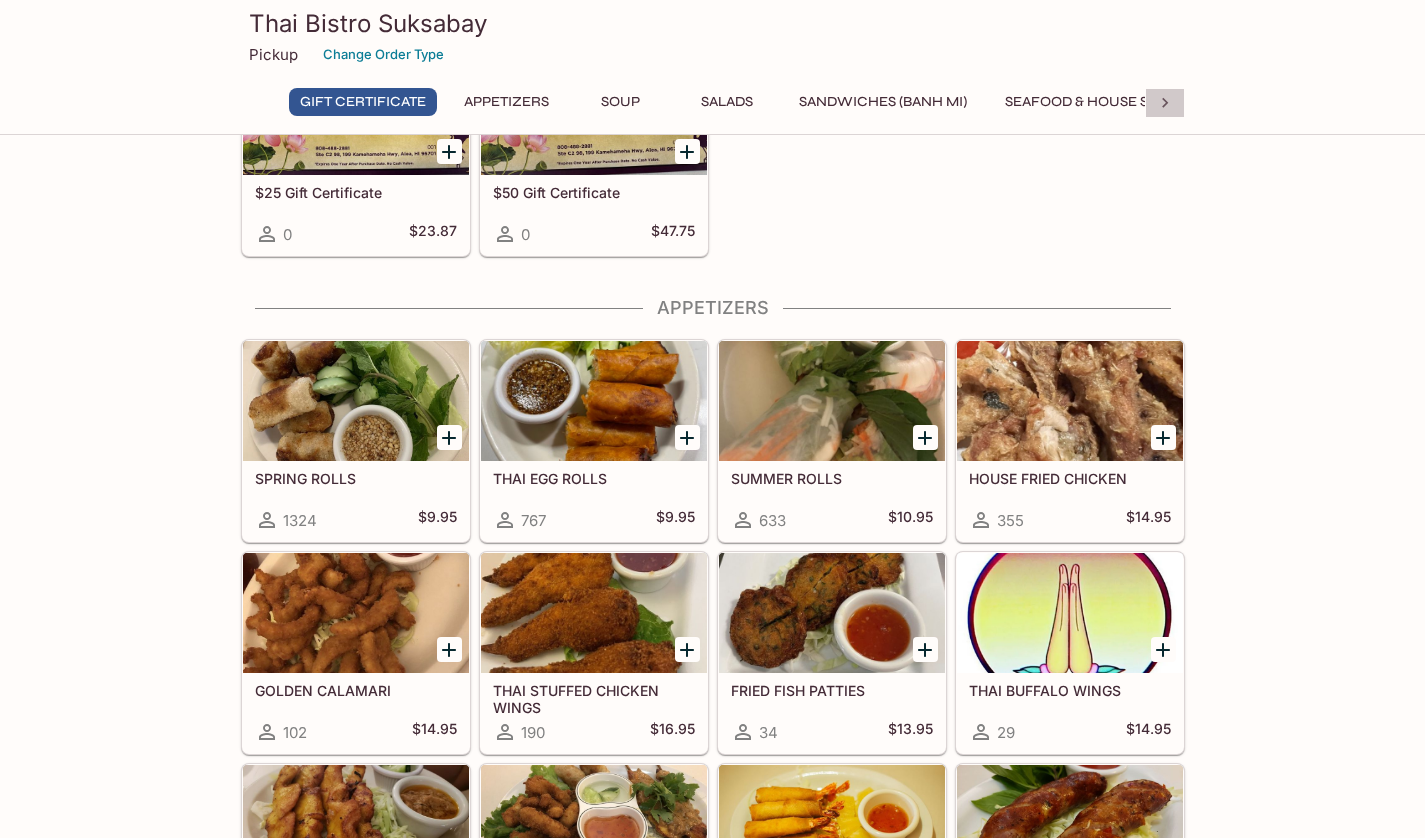 click 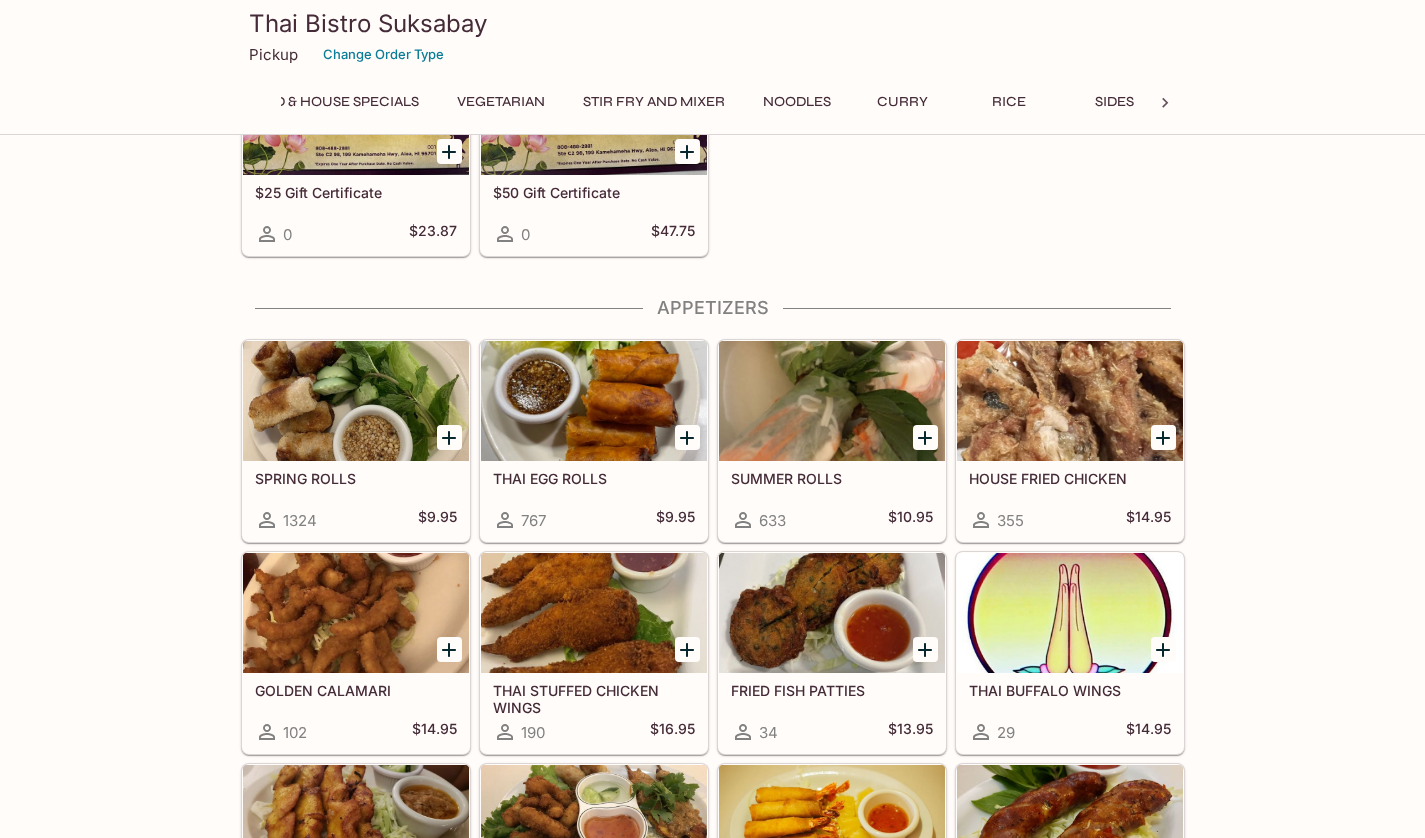 scroll, scrollTop: 0, scrollLeft: 843, axis: horizontal 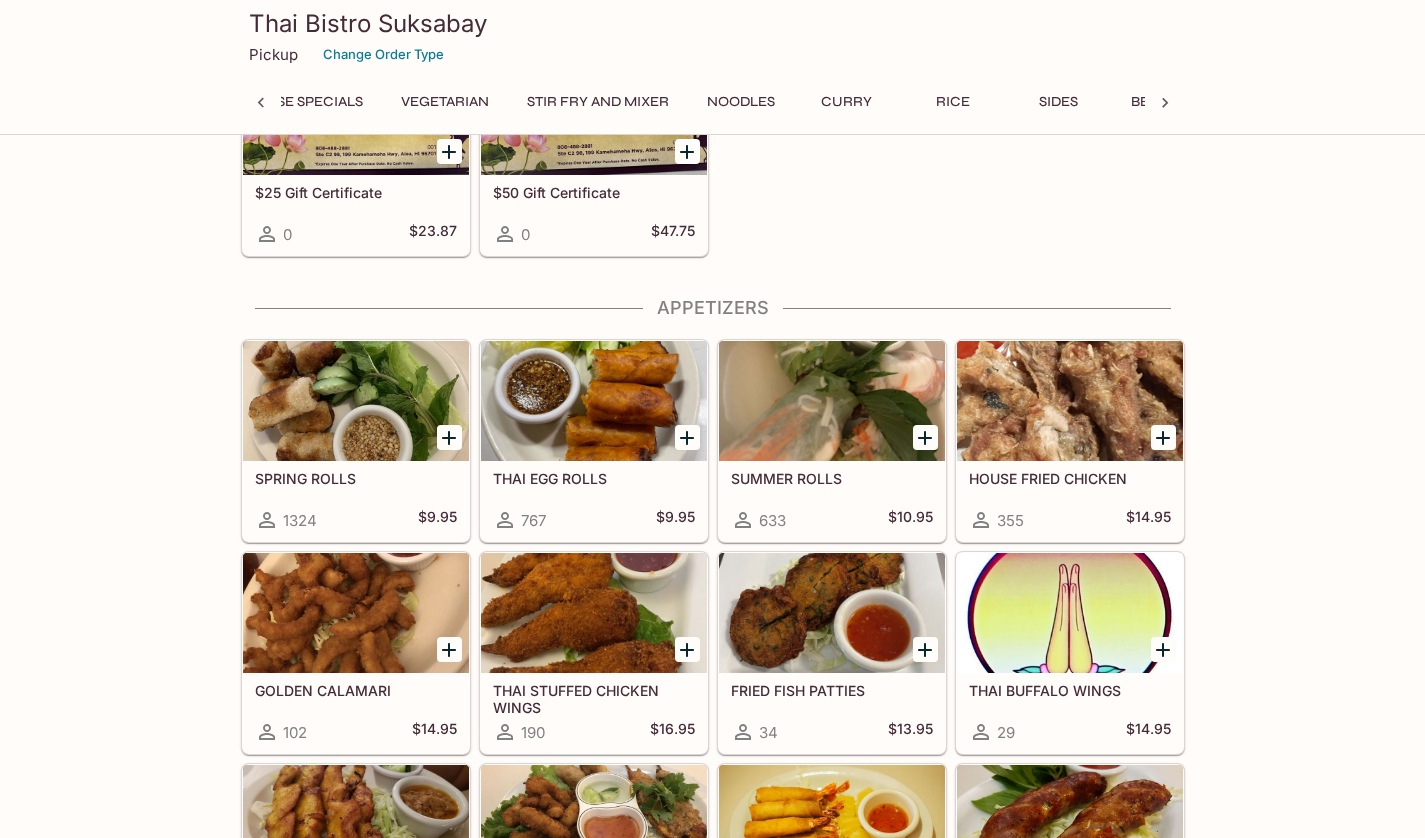 click on "Curry" at bounding box center [847, 102] 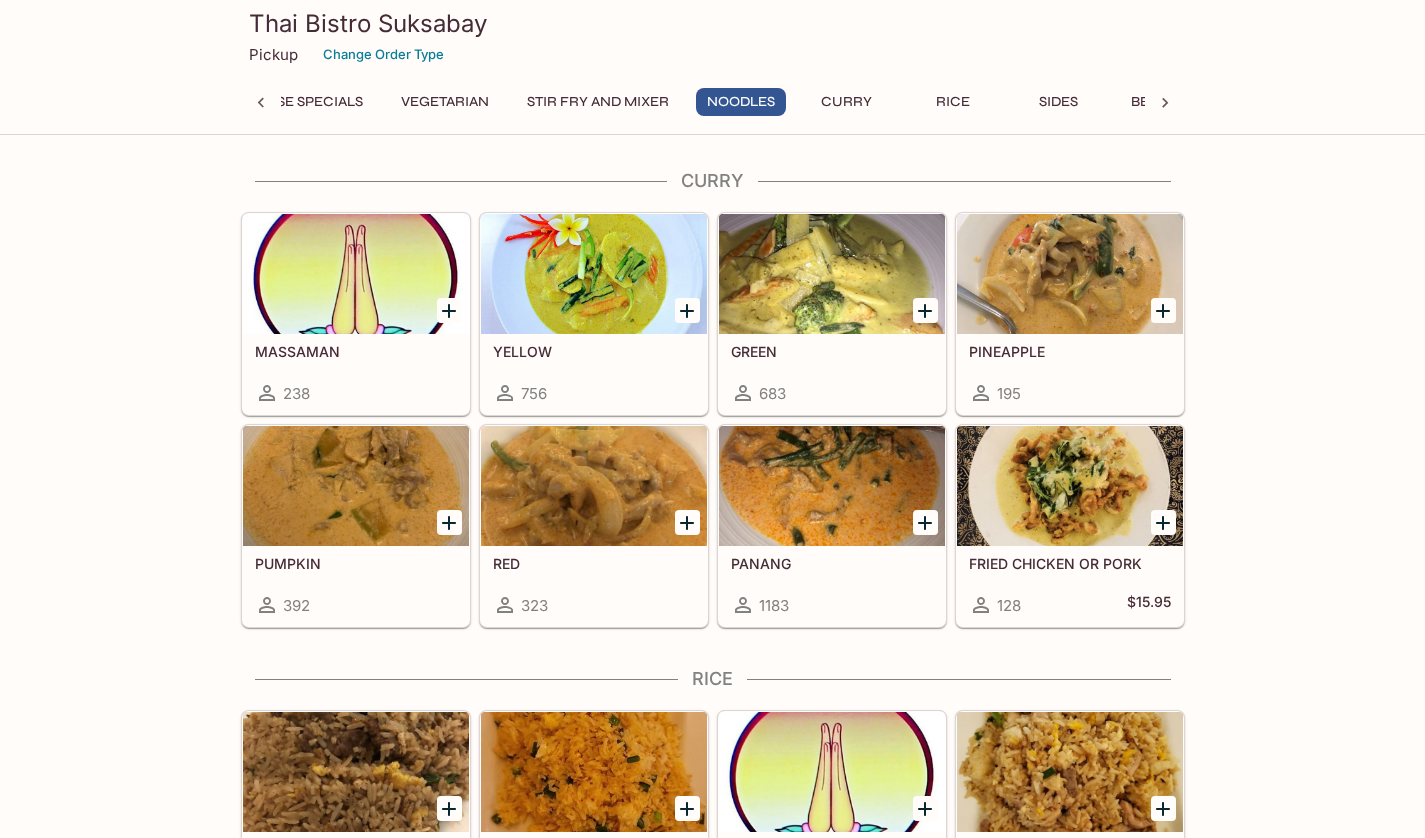 scroll, scrollTop: 4868, scrollLeft: 0, axis: vertical 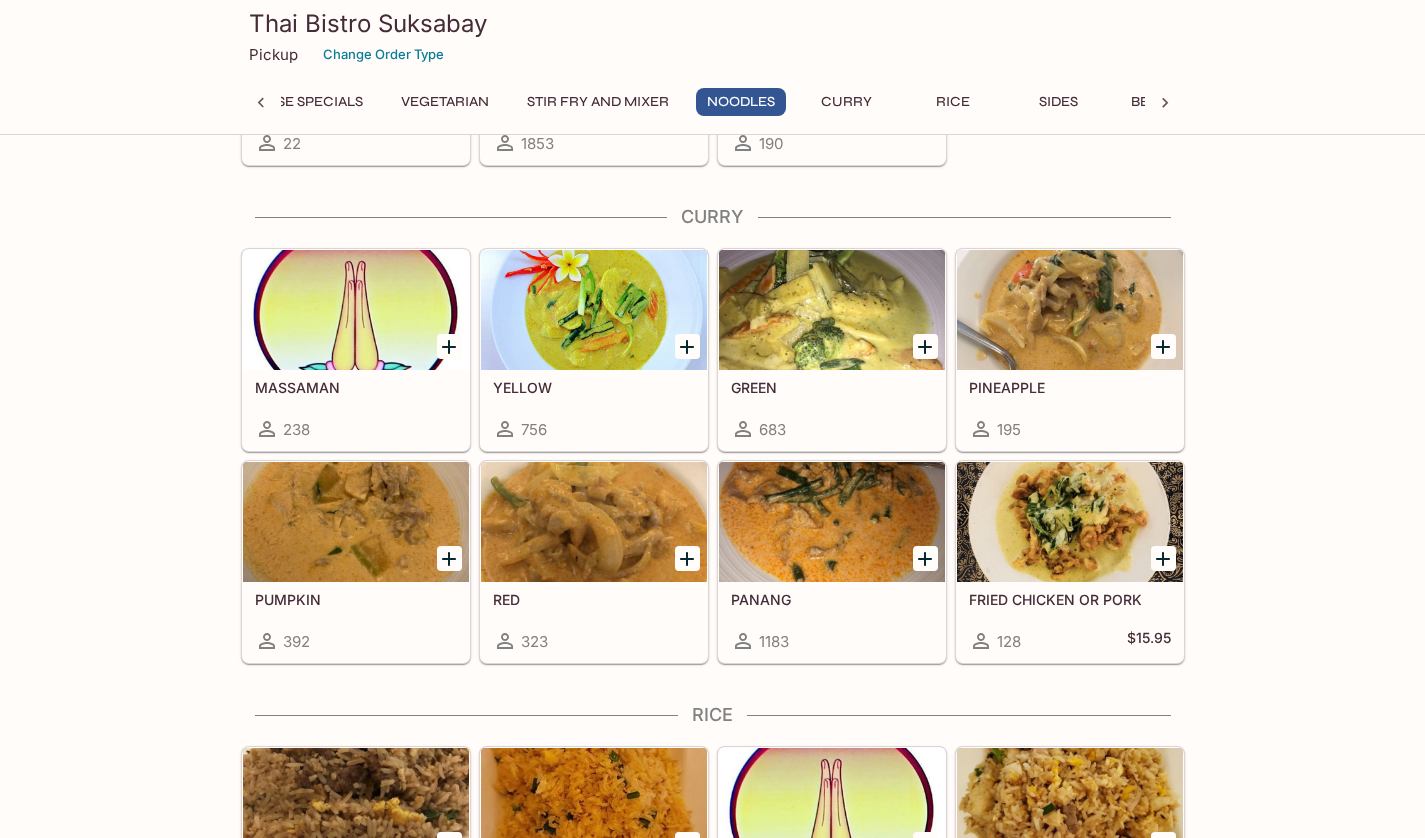 click on "[ITEM] [NUMBER]" at bounding box center [832, 622] 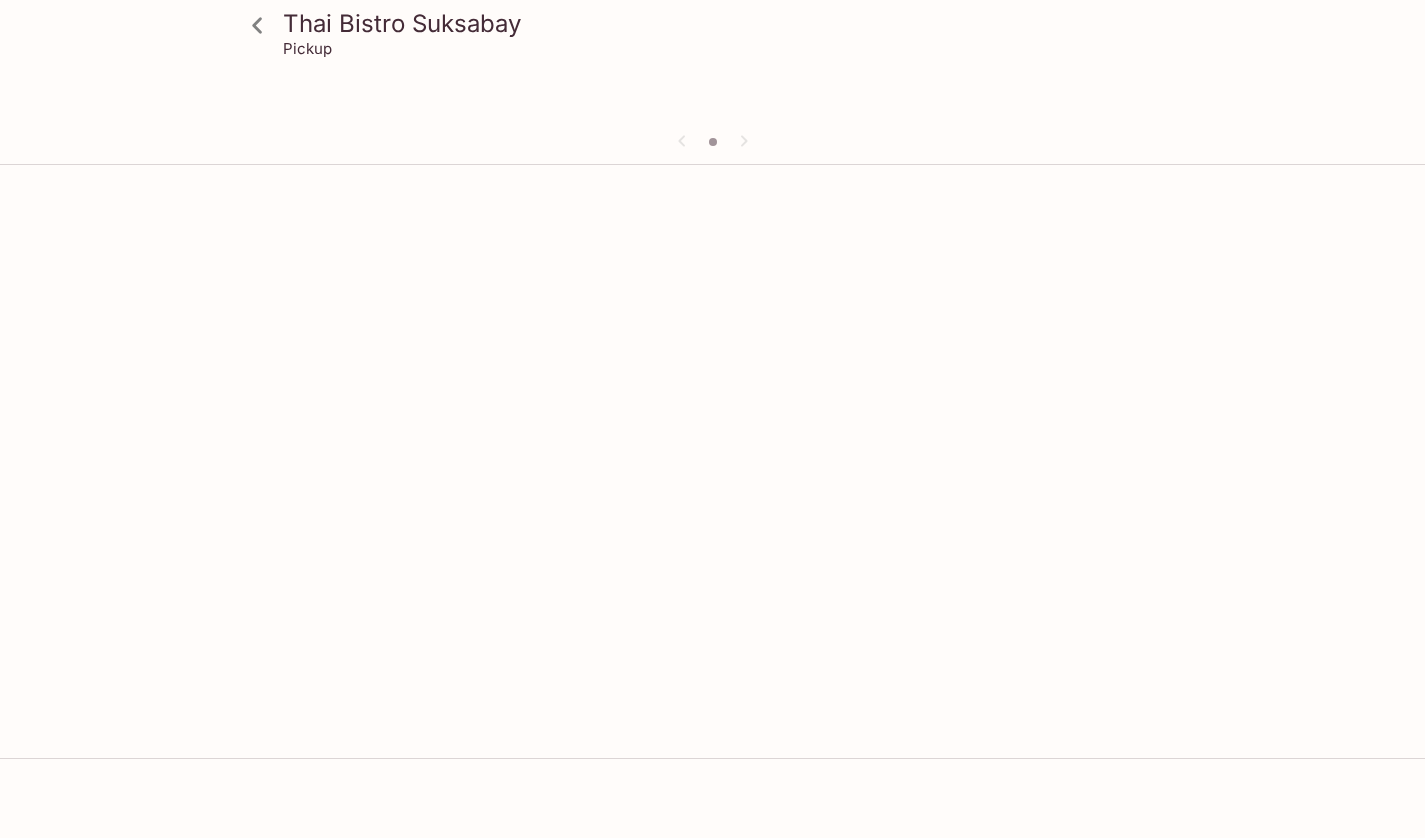 scroll, scrollTop: 0, scrollLeft: 0, axis: both 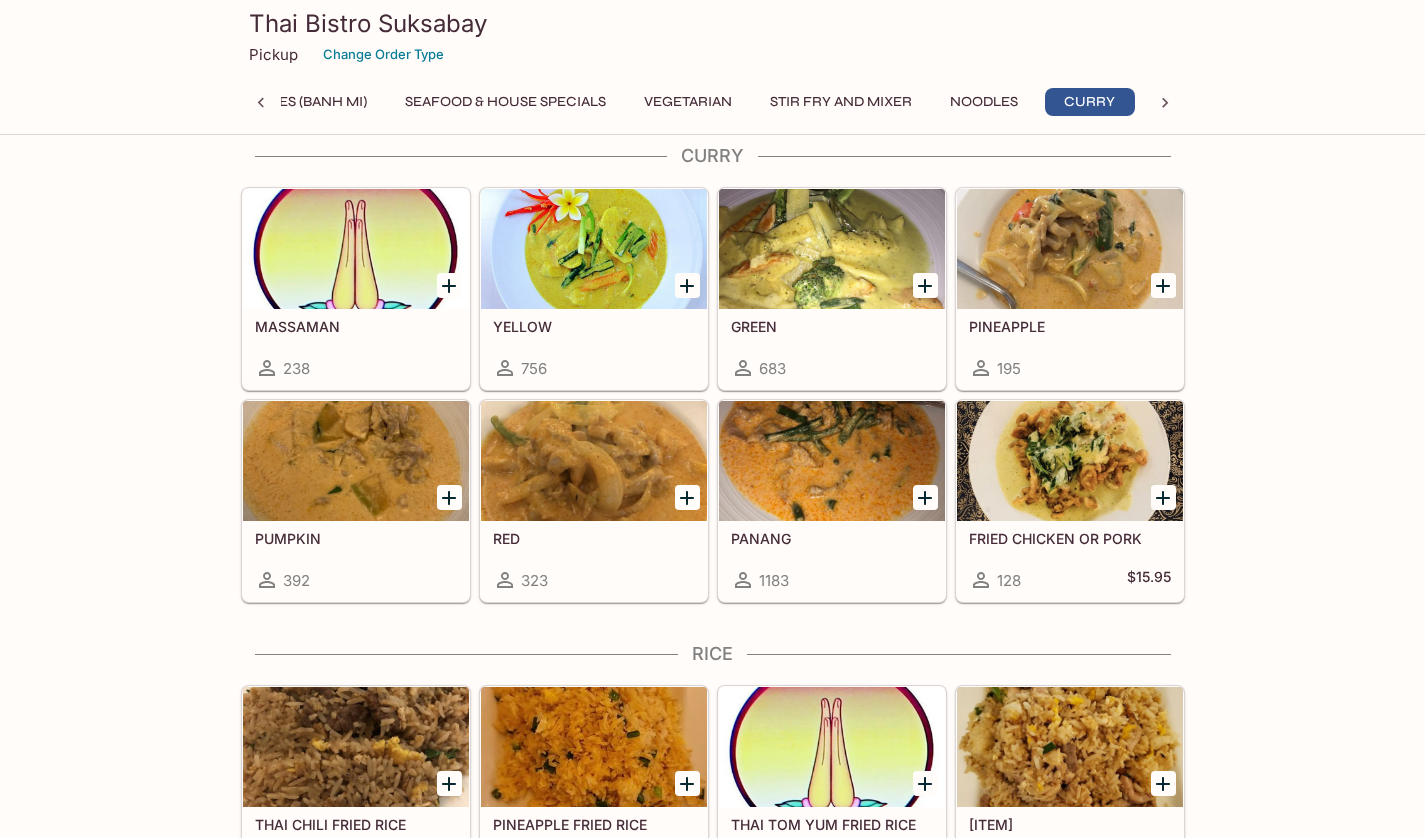 click on "MASSAMAN" at bounding box center (356, 326) 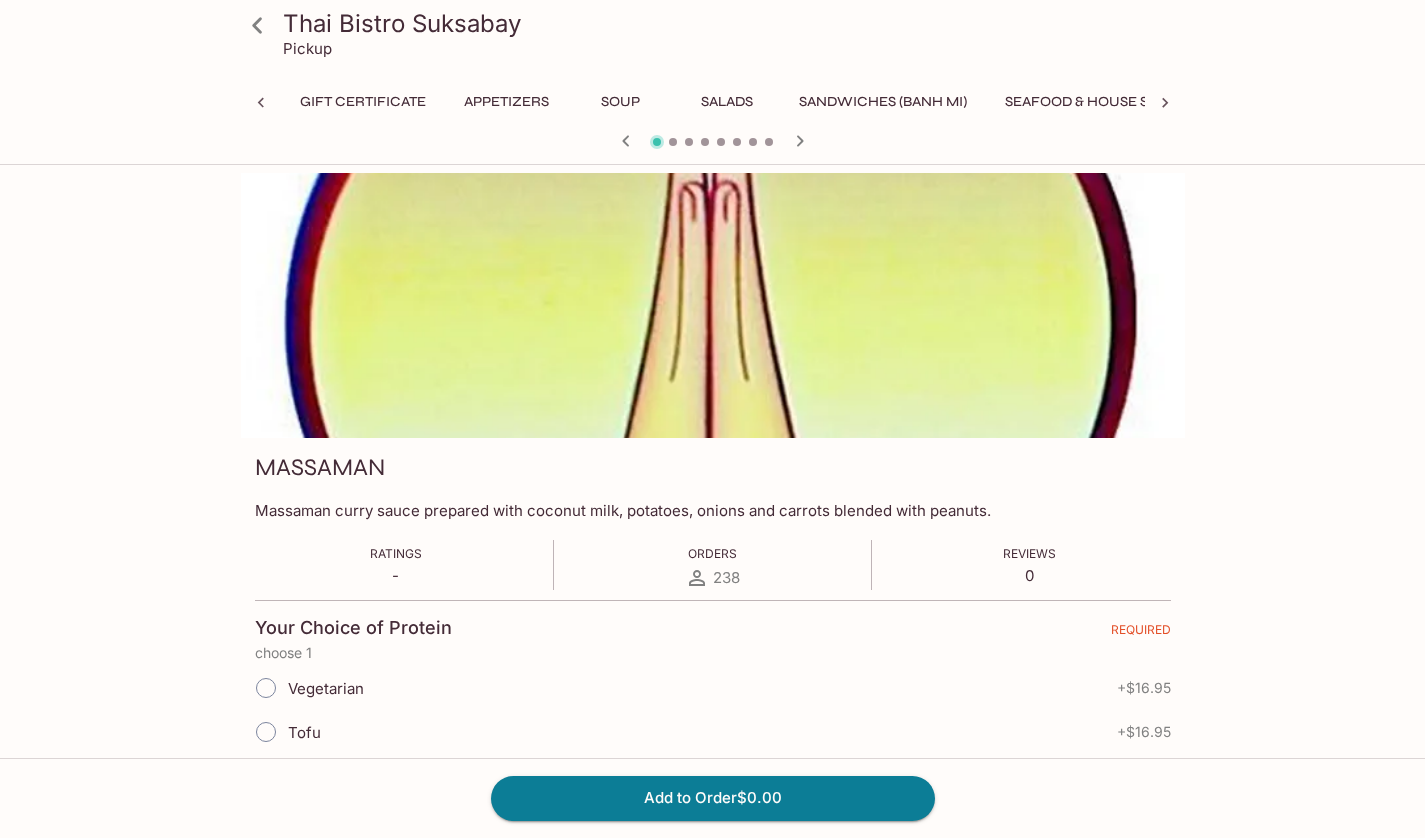 scroll, scrollTop: 0, scrollLeft: 600, axis: horizontal 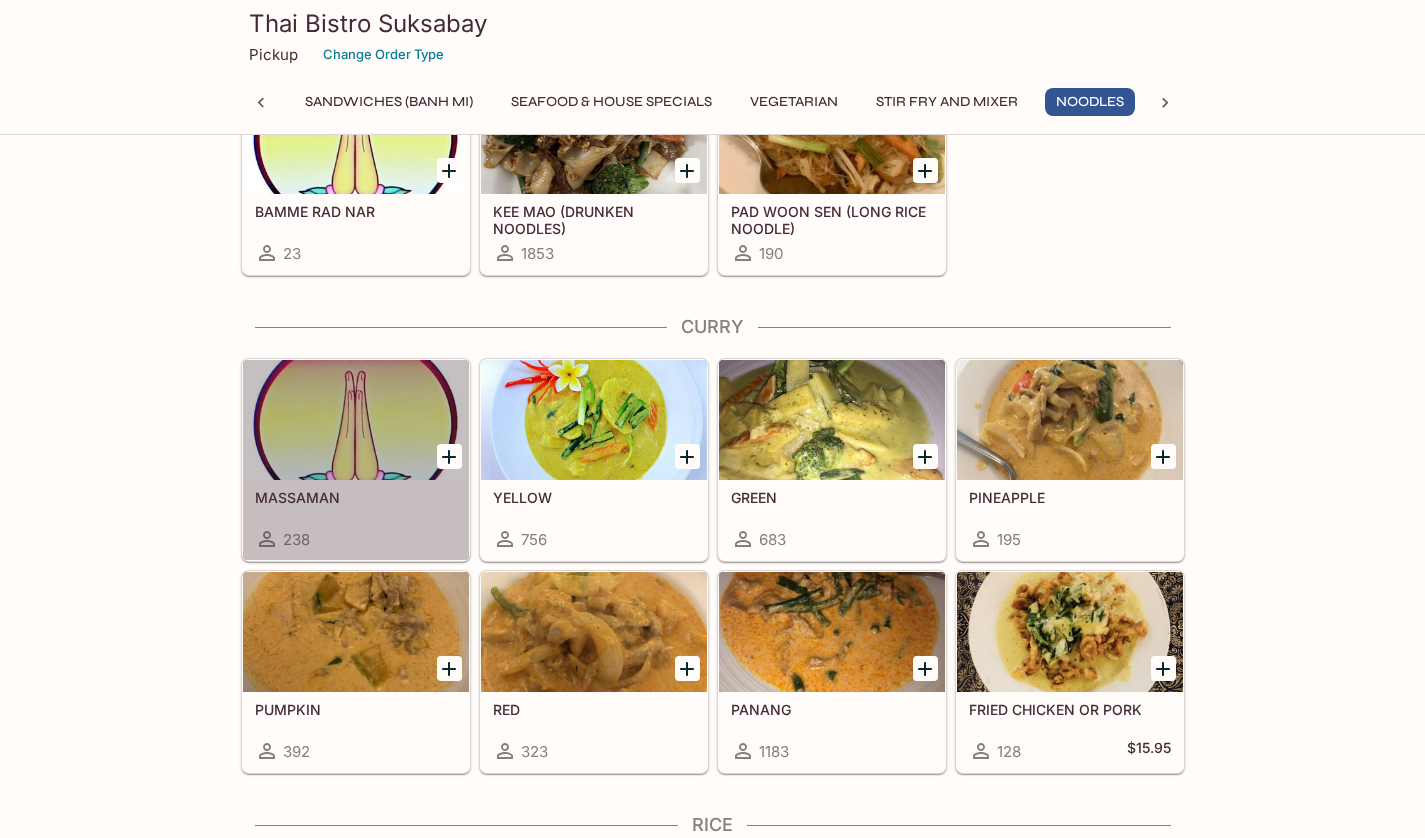 click on "[ITEM] [NUMBER]" at bounding box center (356, 520) 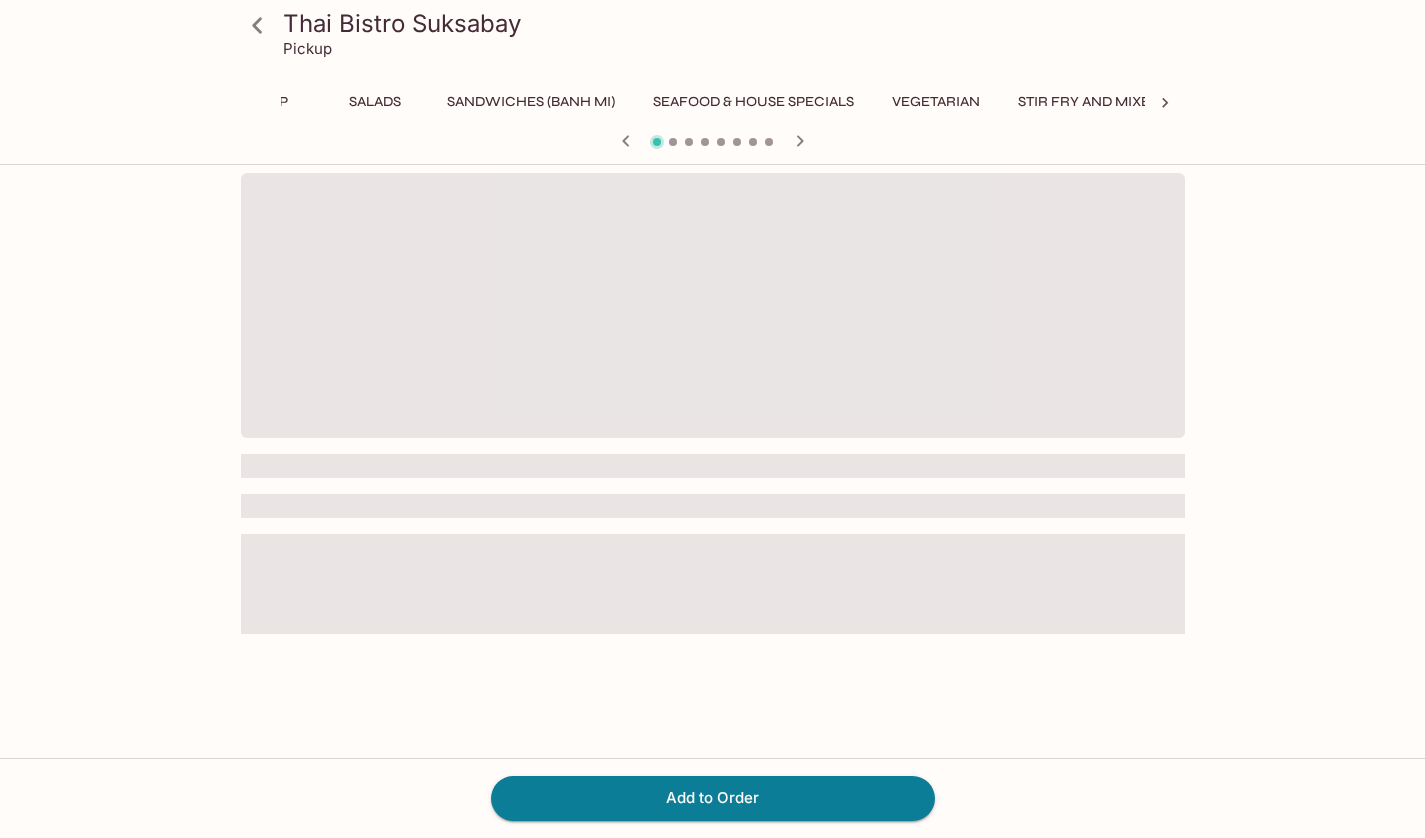 scroll, scrollTop: 0, scrollLeft: 600, axis: horizontal 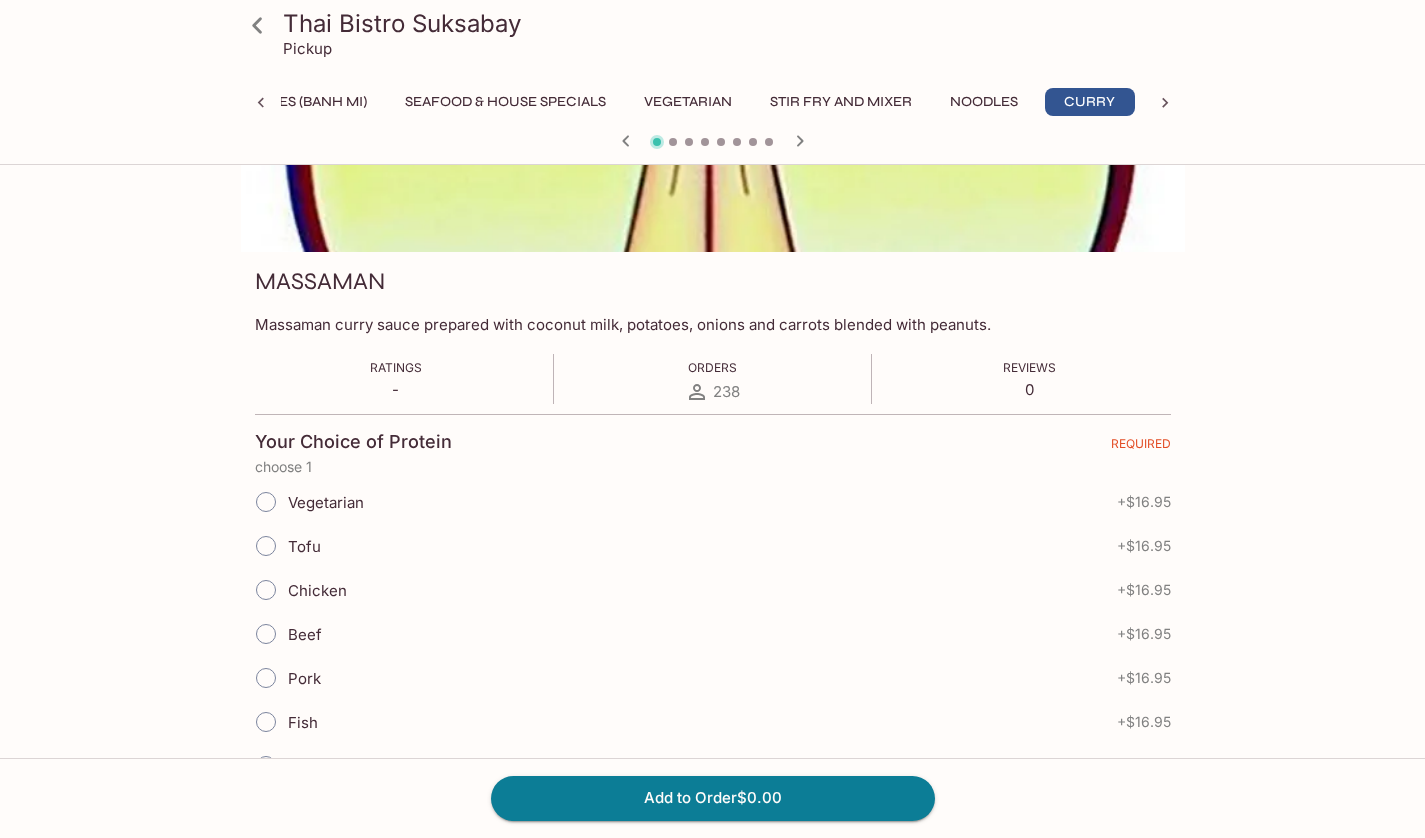 click on "Chicken" at bounding box center (317, 590) 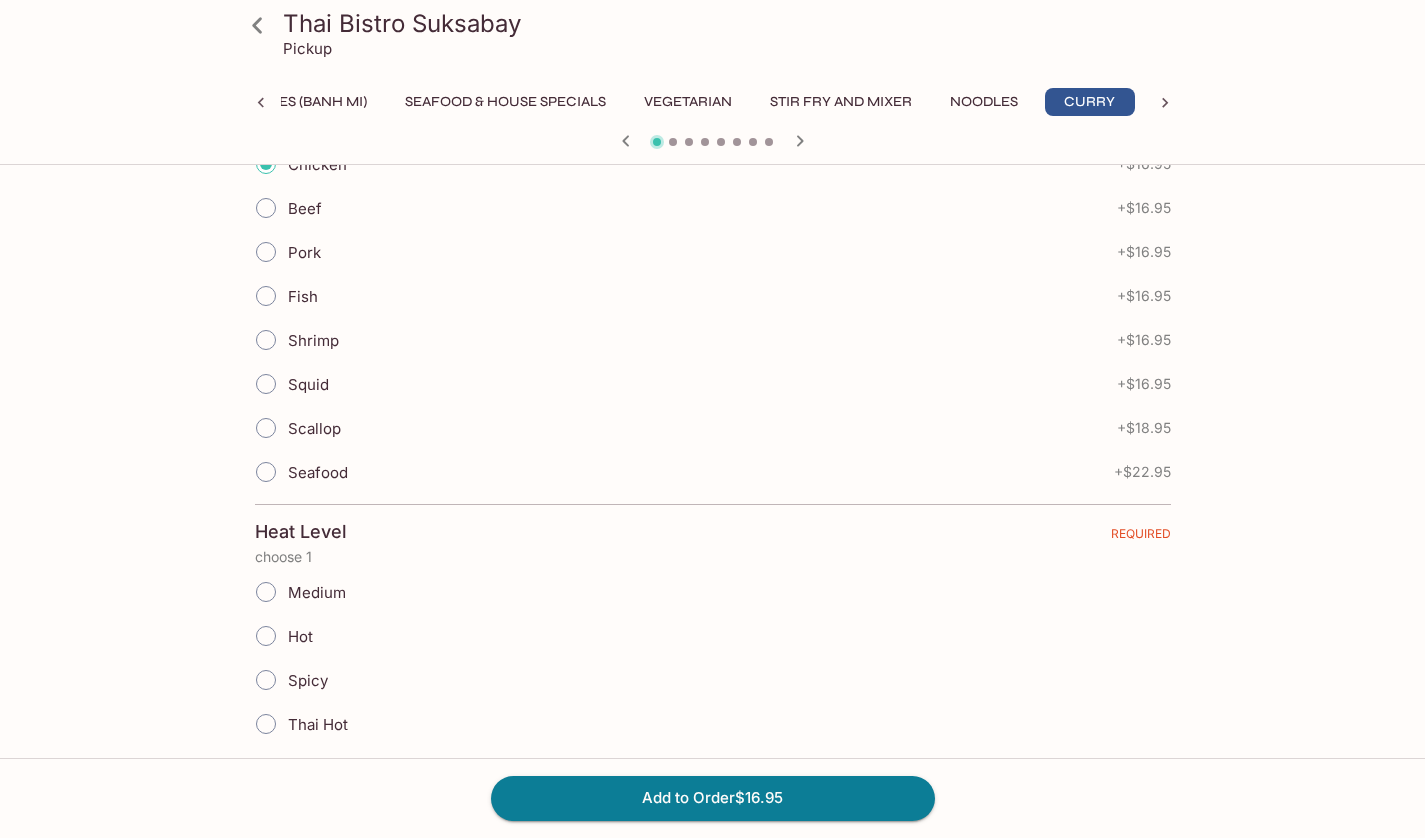 scroll, scrollTop: 672, scrollLeft: 0, axis: vertical 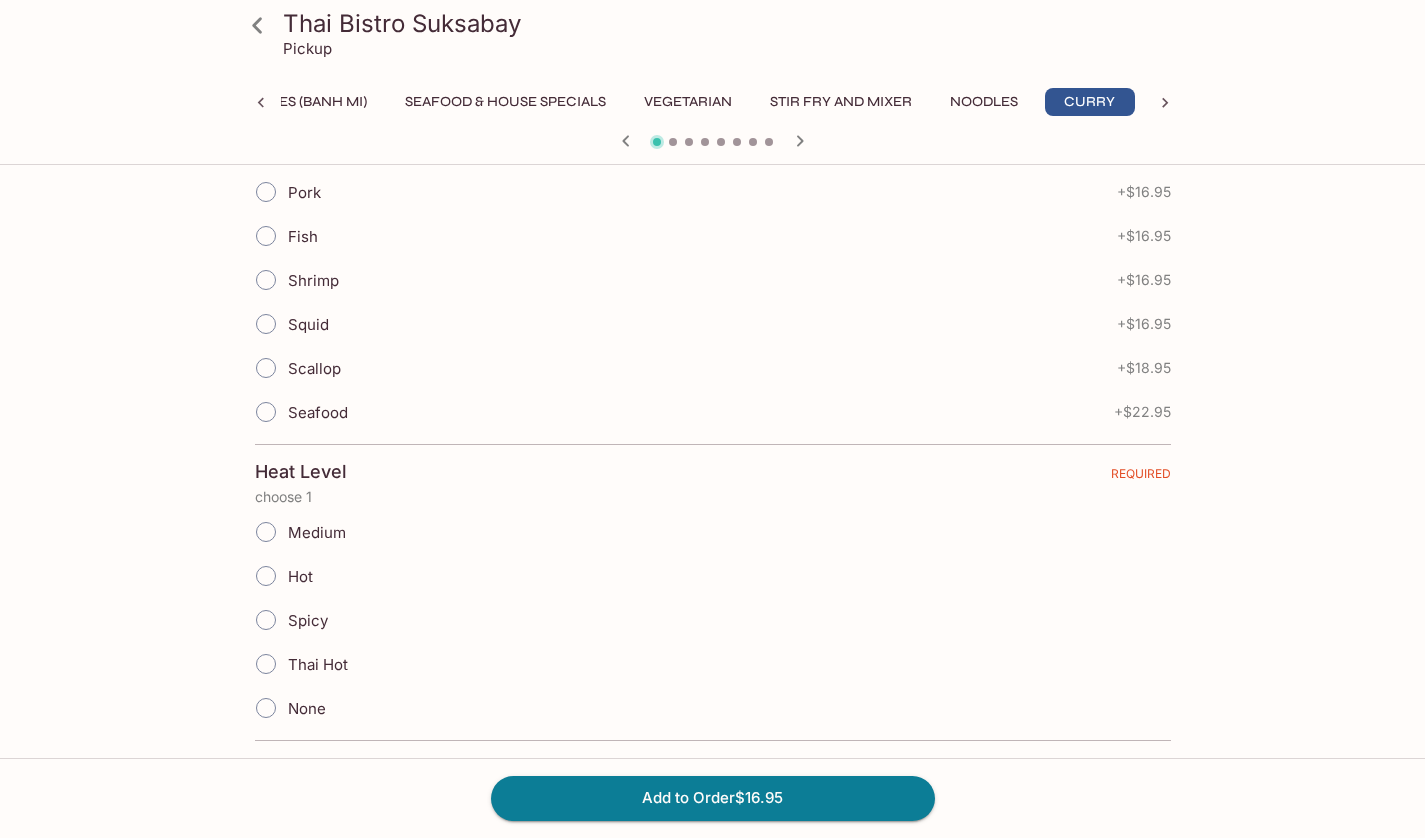 click on "Medium" at bounding box center [317, 532] 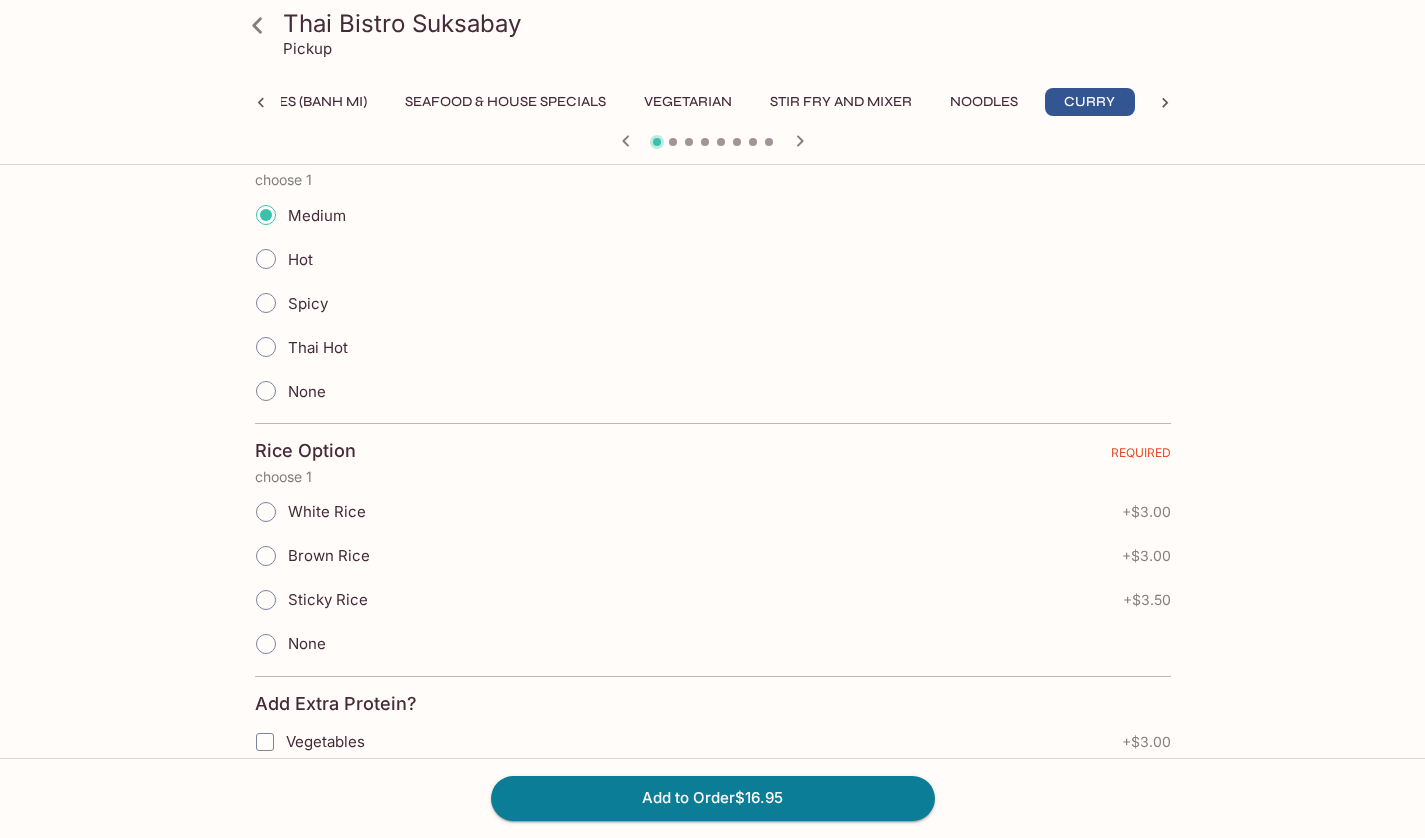 scroll, scrollTop: 1029, scrollLeft: 0, axis: vertical 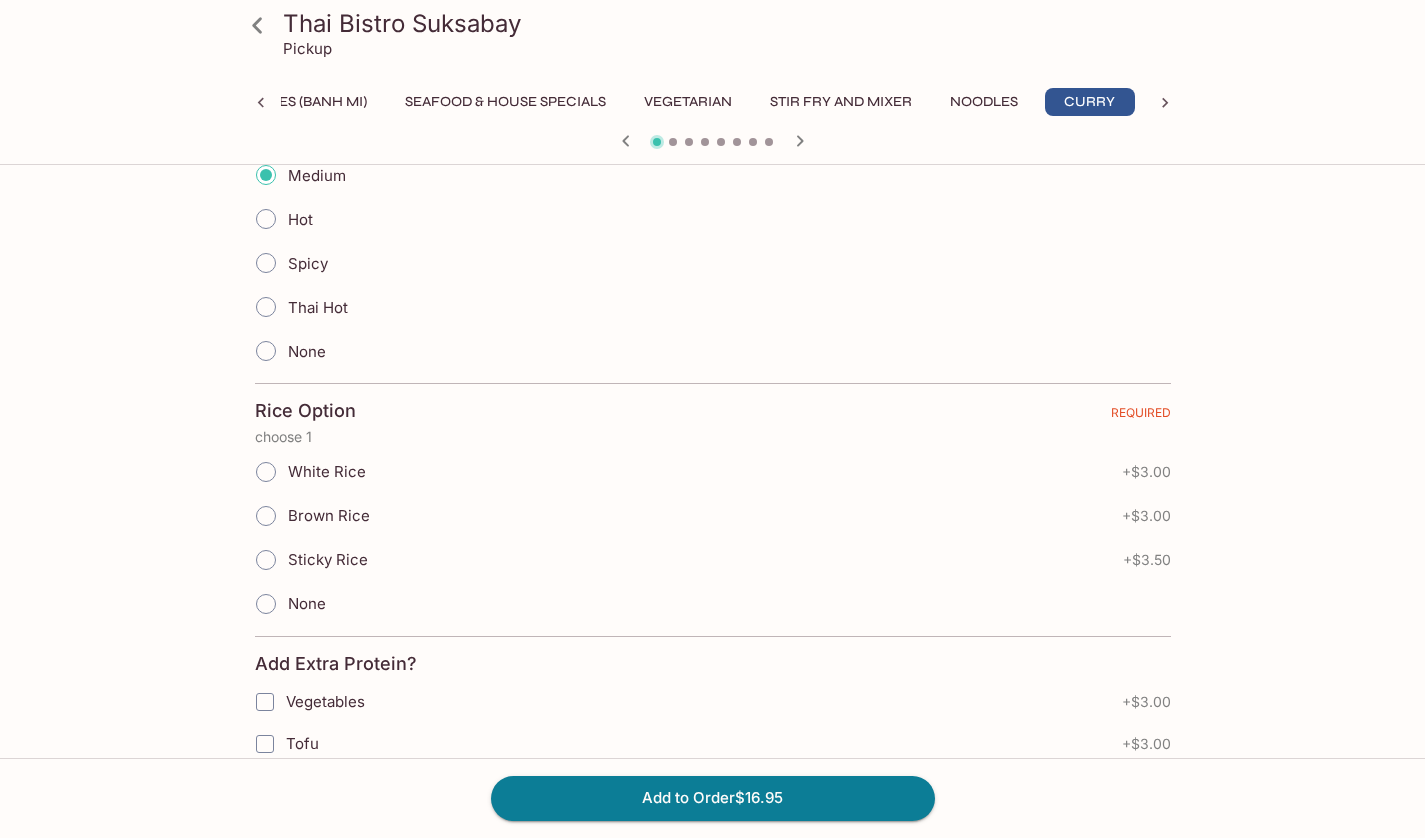 click on "Sticky Rice" at bounding box center [328, 559] 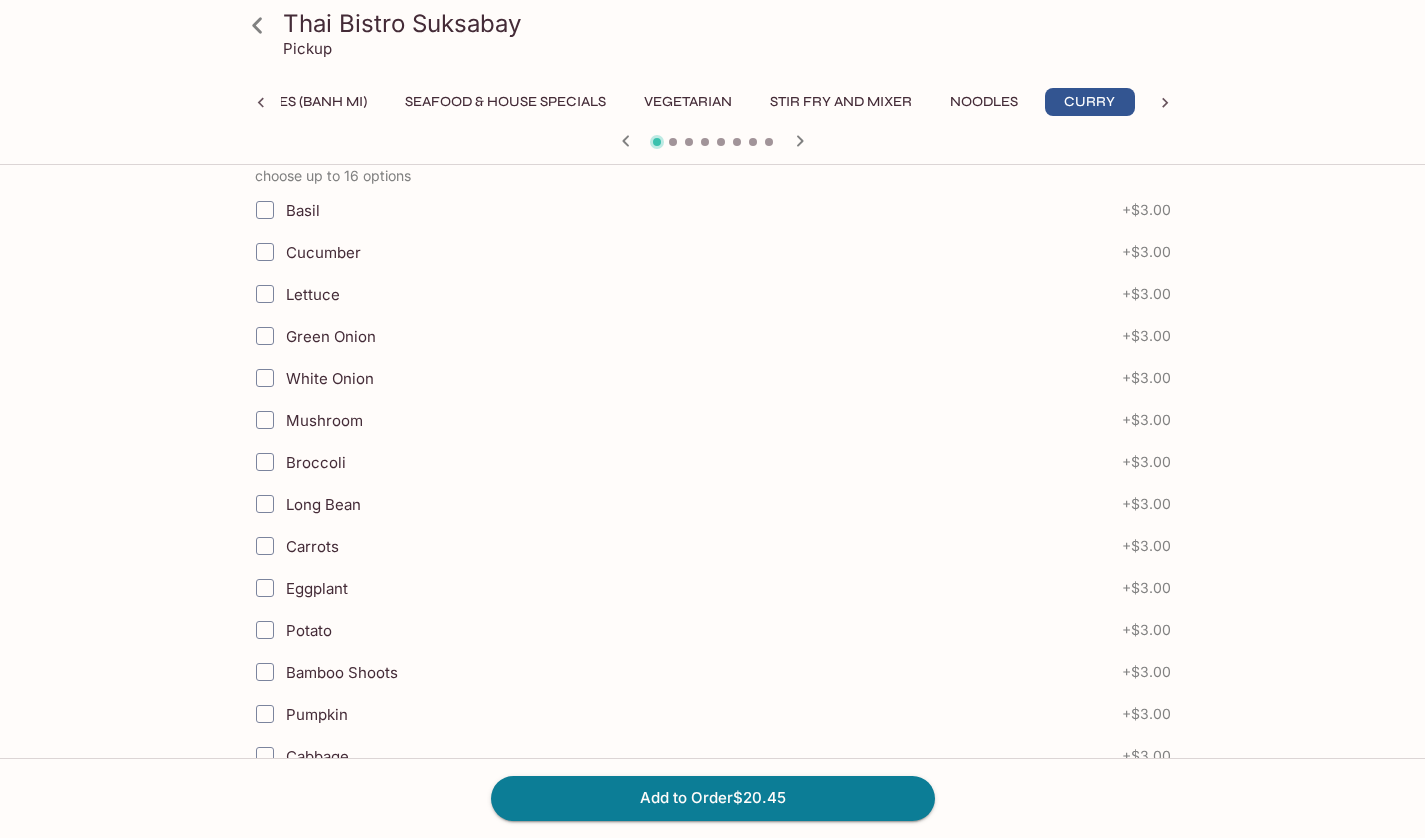 scroll, scrollTop: 2276, scrollLeft: 0, axis: vertical 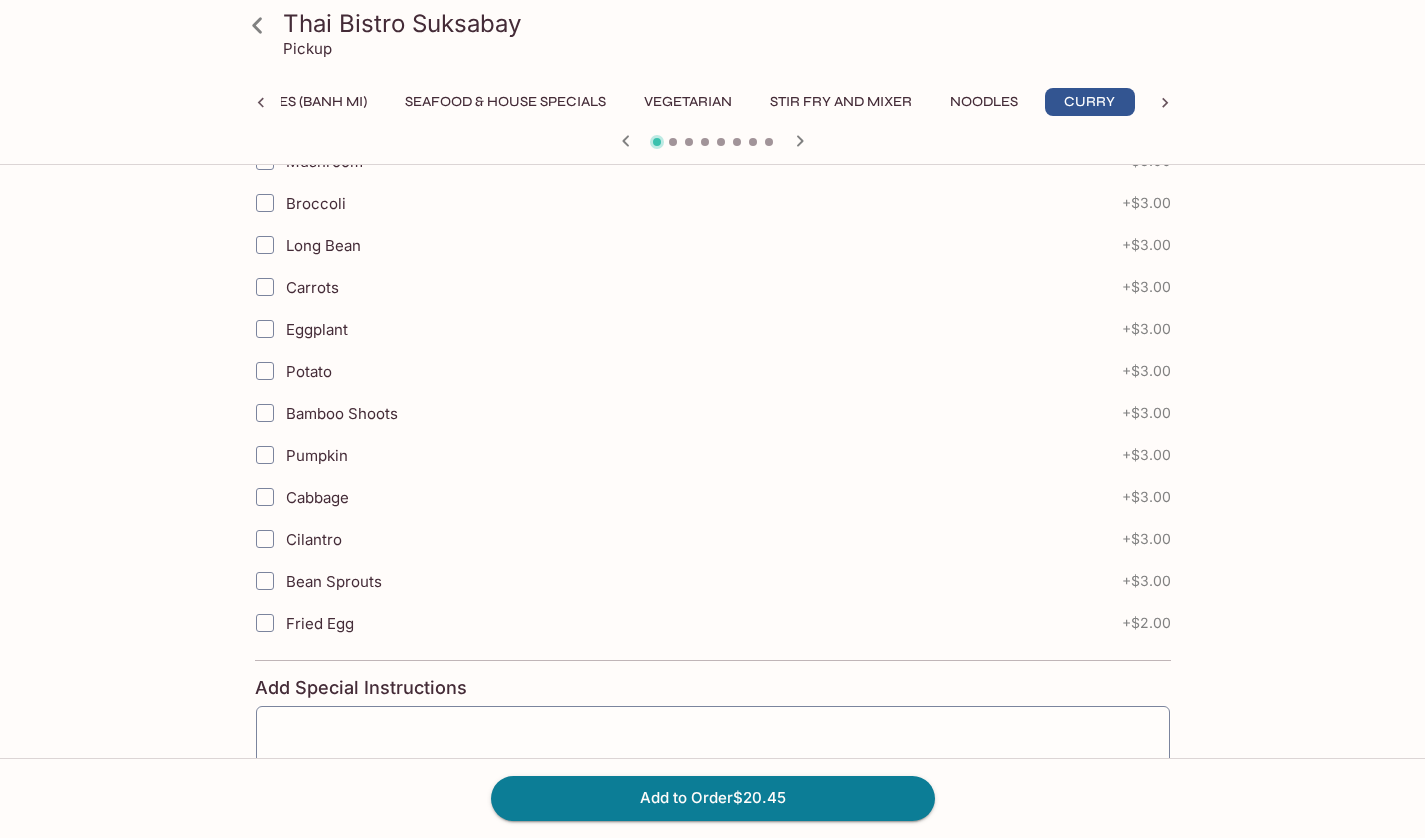 click on "Add to Order  $20.45" at bounding box center (713, 798) 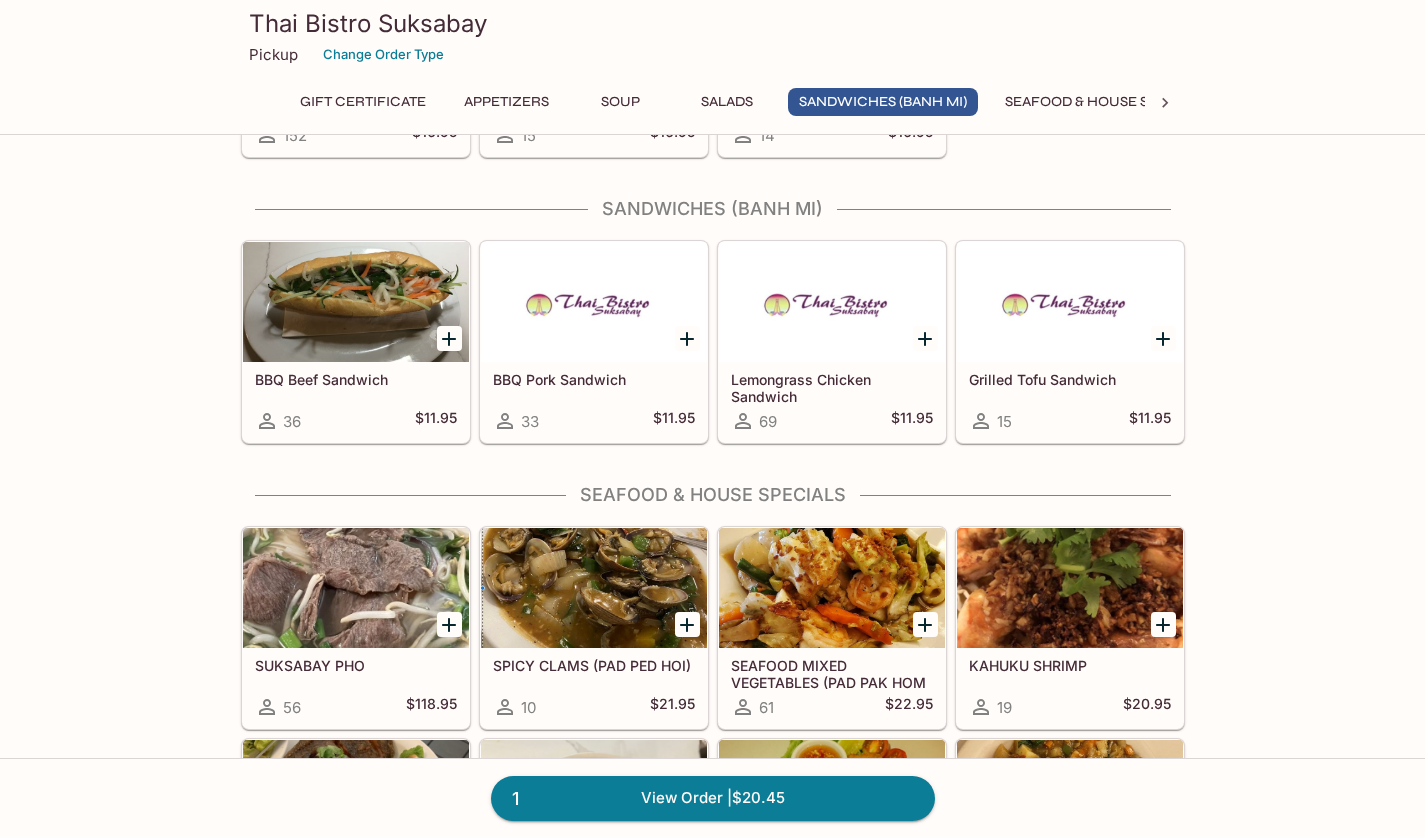 scroll, scrollTop: 2296, scrollLeft: 0, axis: vertical 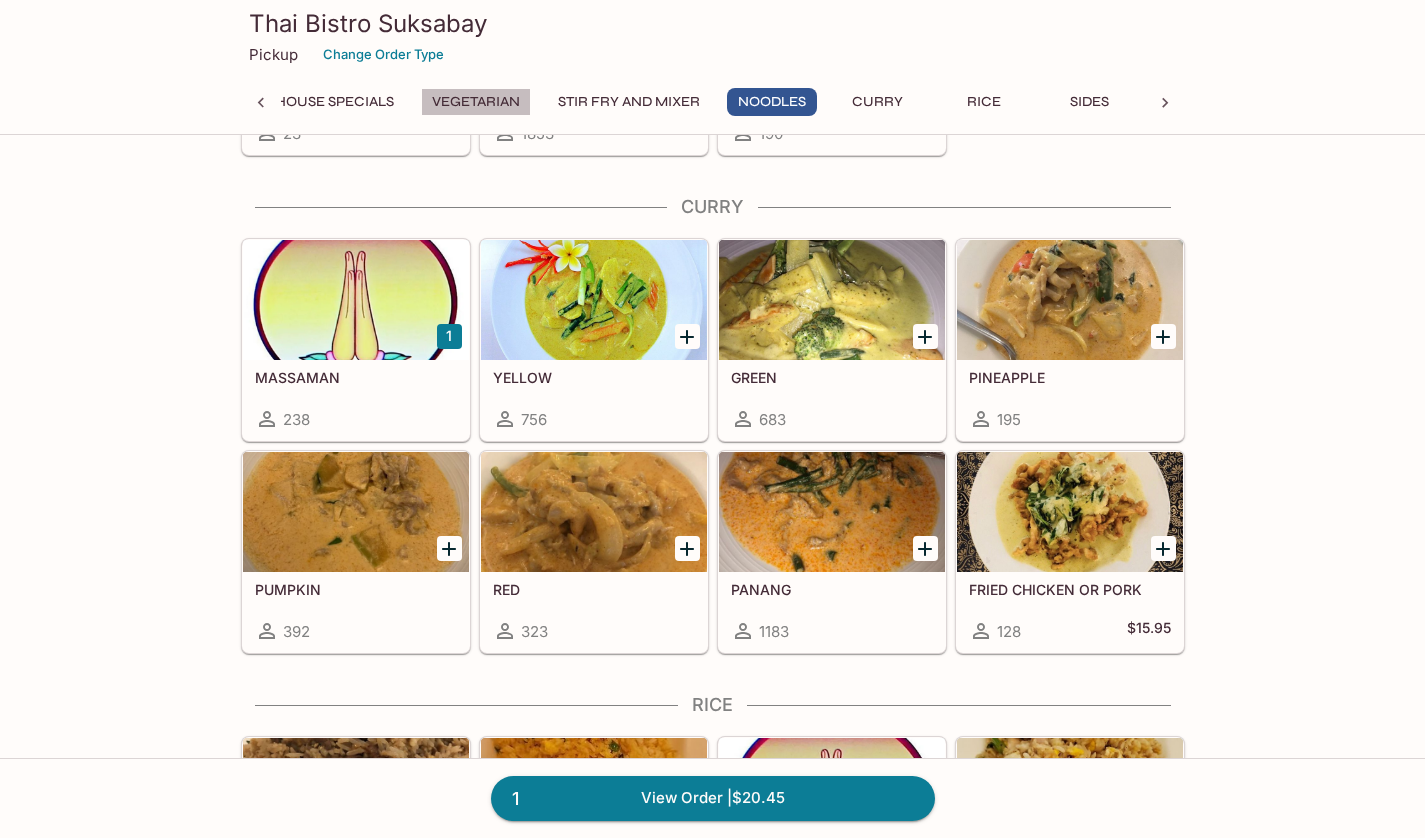 click on "Vegetarian" at bounding box center [476, 102] 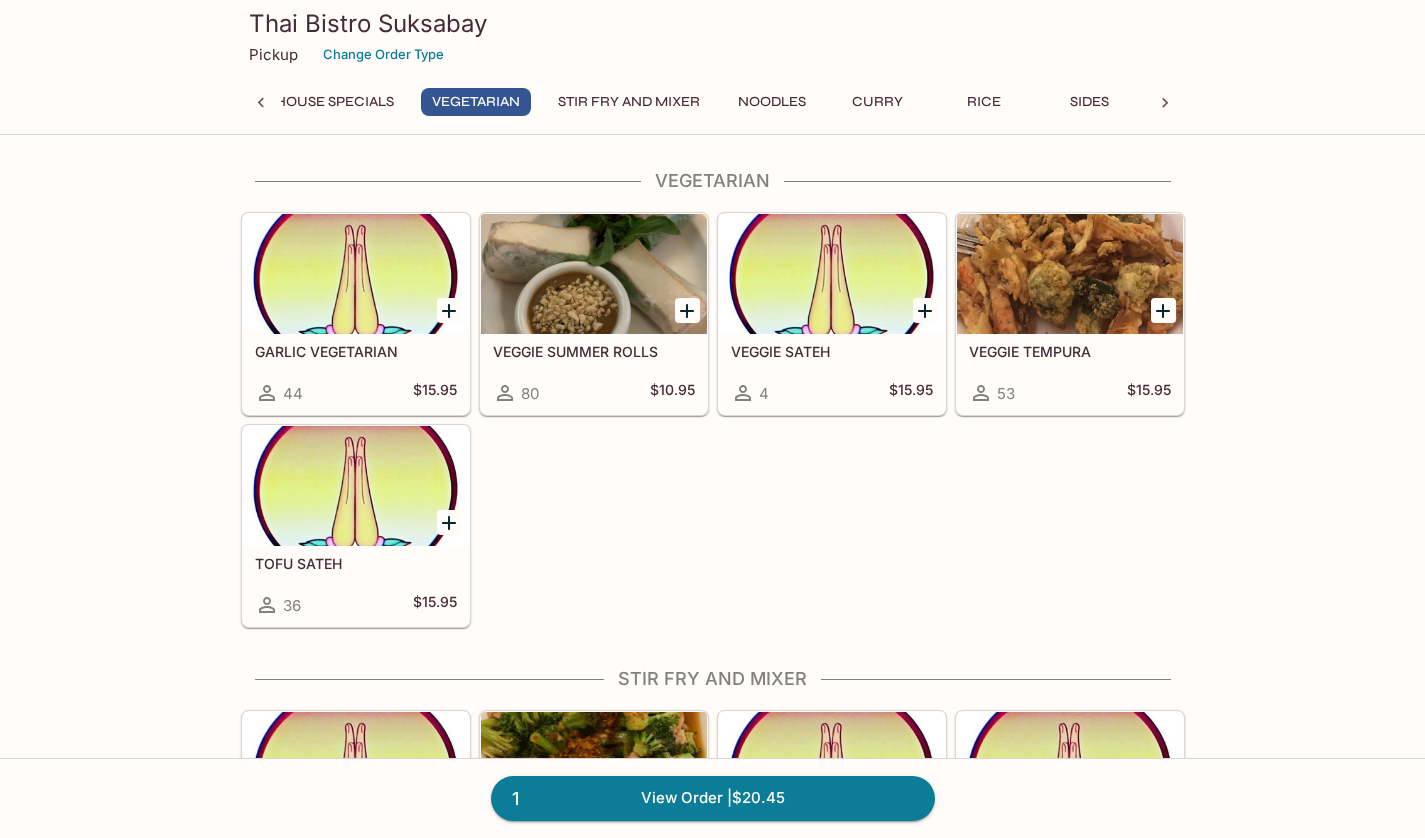 click on "Seafood & House Specials" at bounding box center (293, 102) 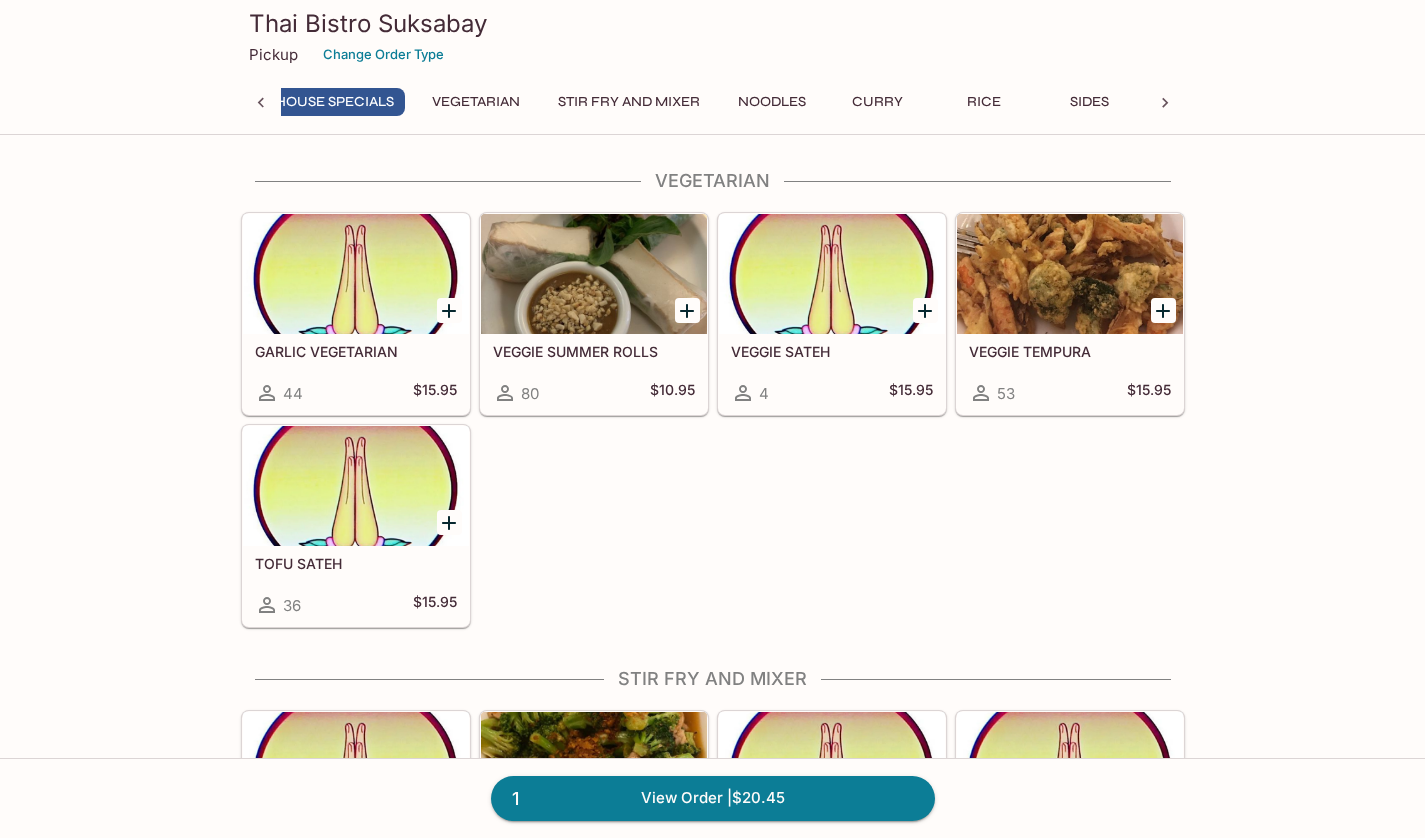scroll, scrollTop: 3160, scrollLeft: 0, axis: vertical 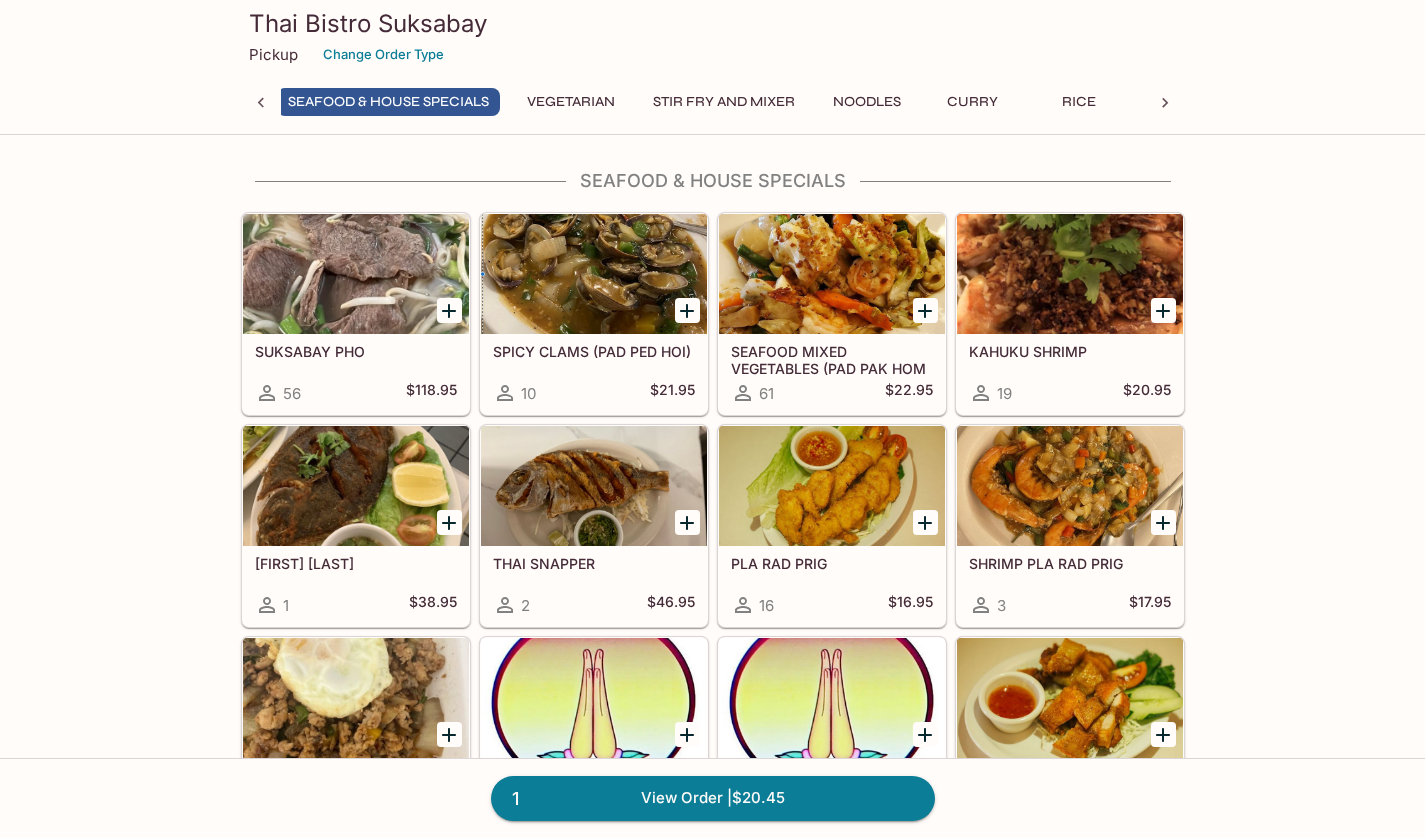 click on "Seafood & House Specials" at bounding box center (388, 102) 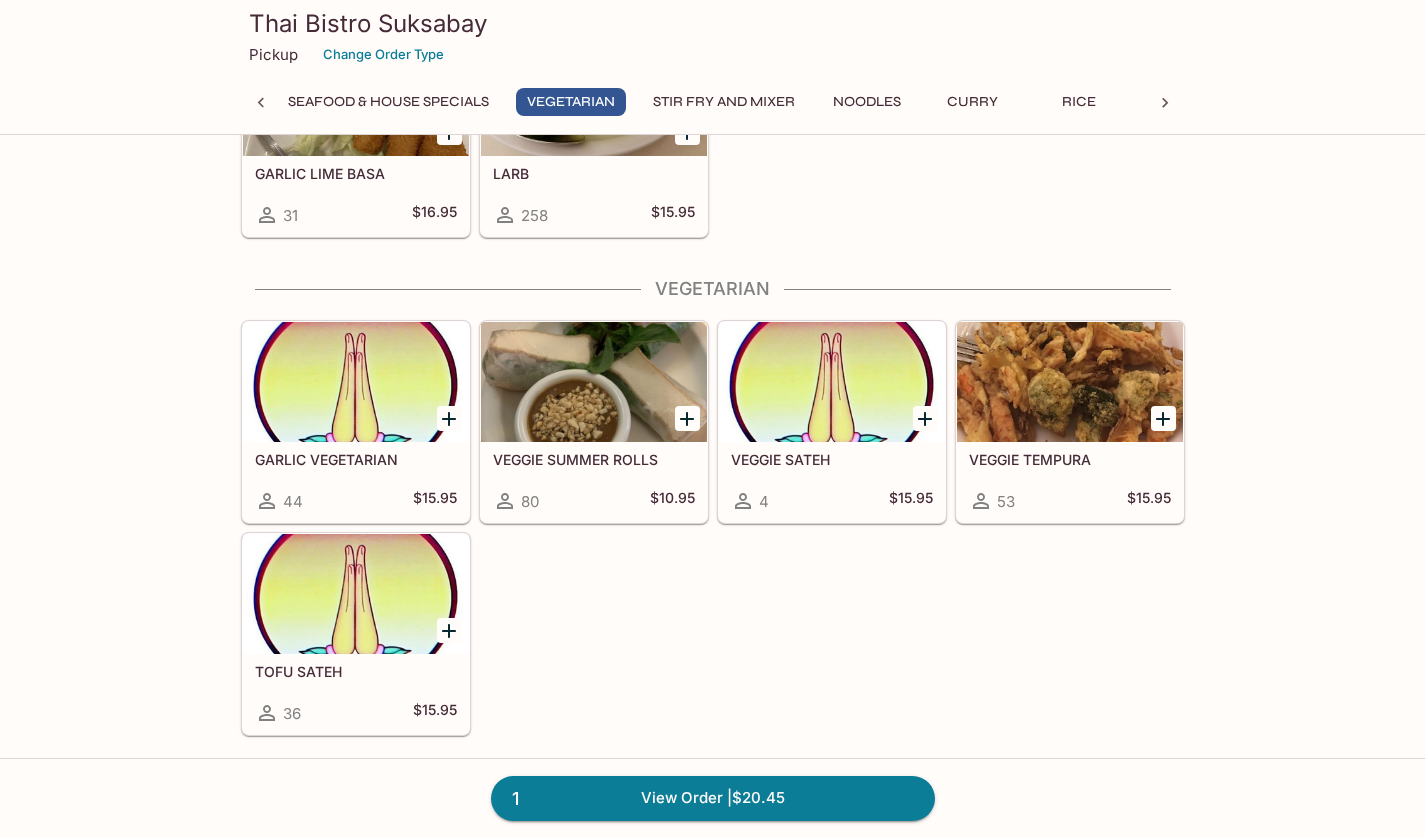 scroll, scrollTop: 3198, scrollLeft: 0, axis: vertical 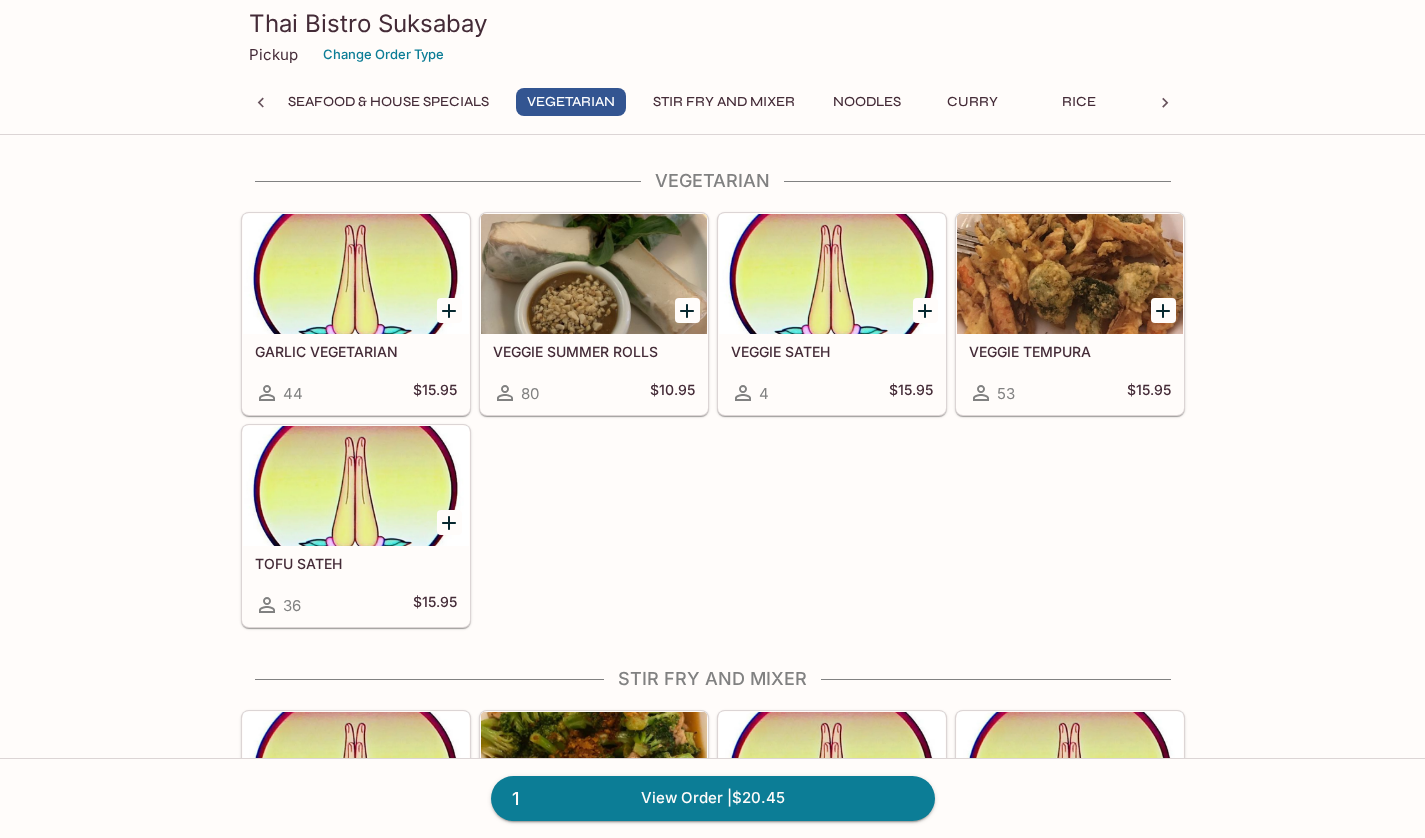 click on "1 View Order |  $20.45" at bounding box center (713, 798) 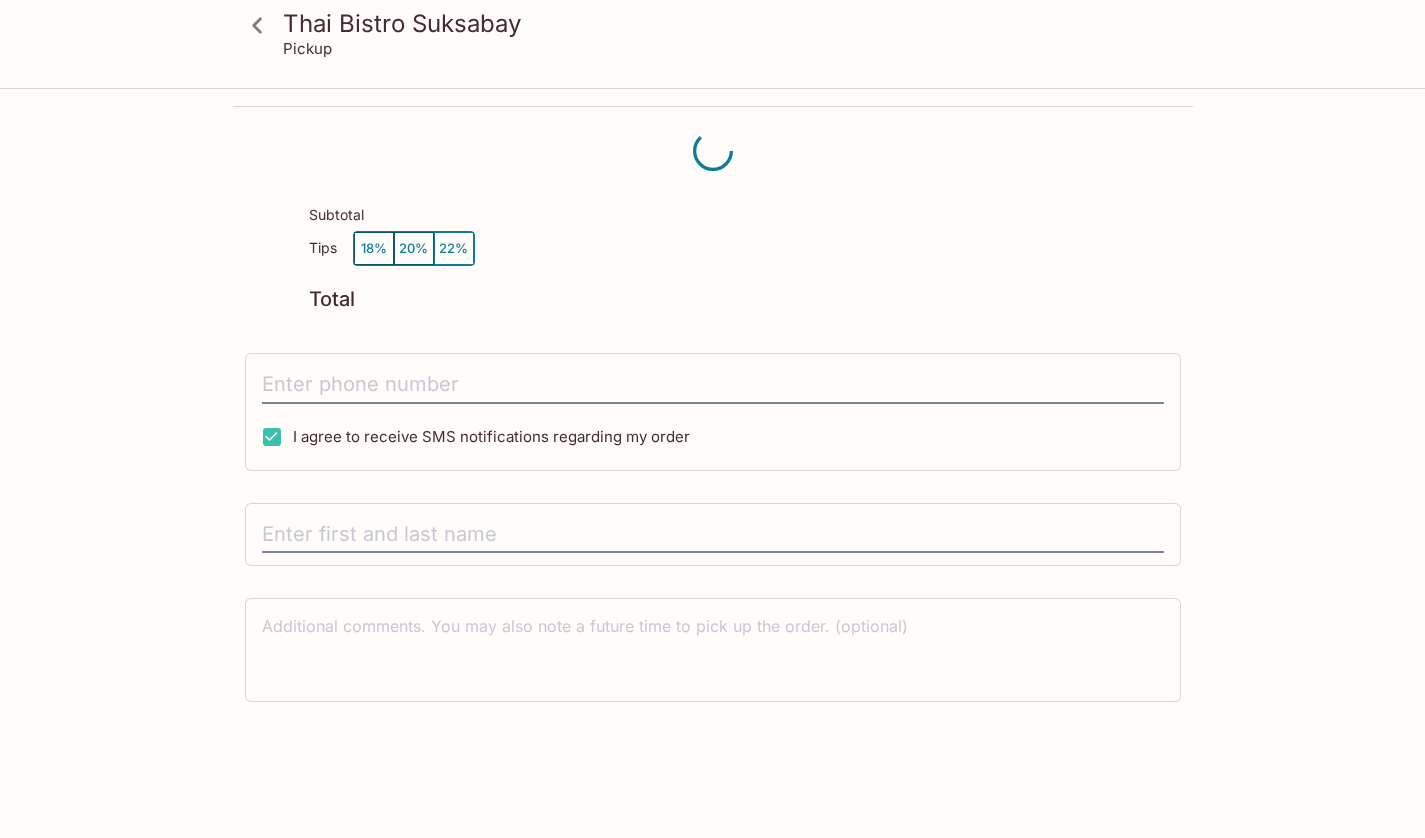 scroll, scrollTop: 0, scrollLeft: 0, axis: both 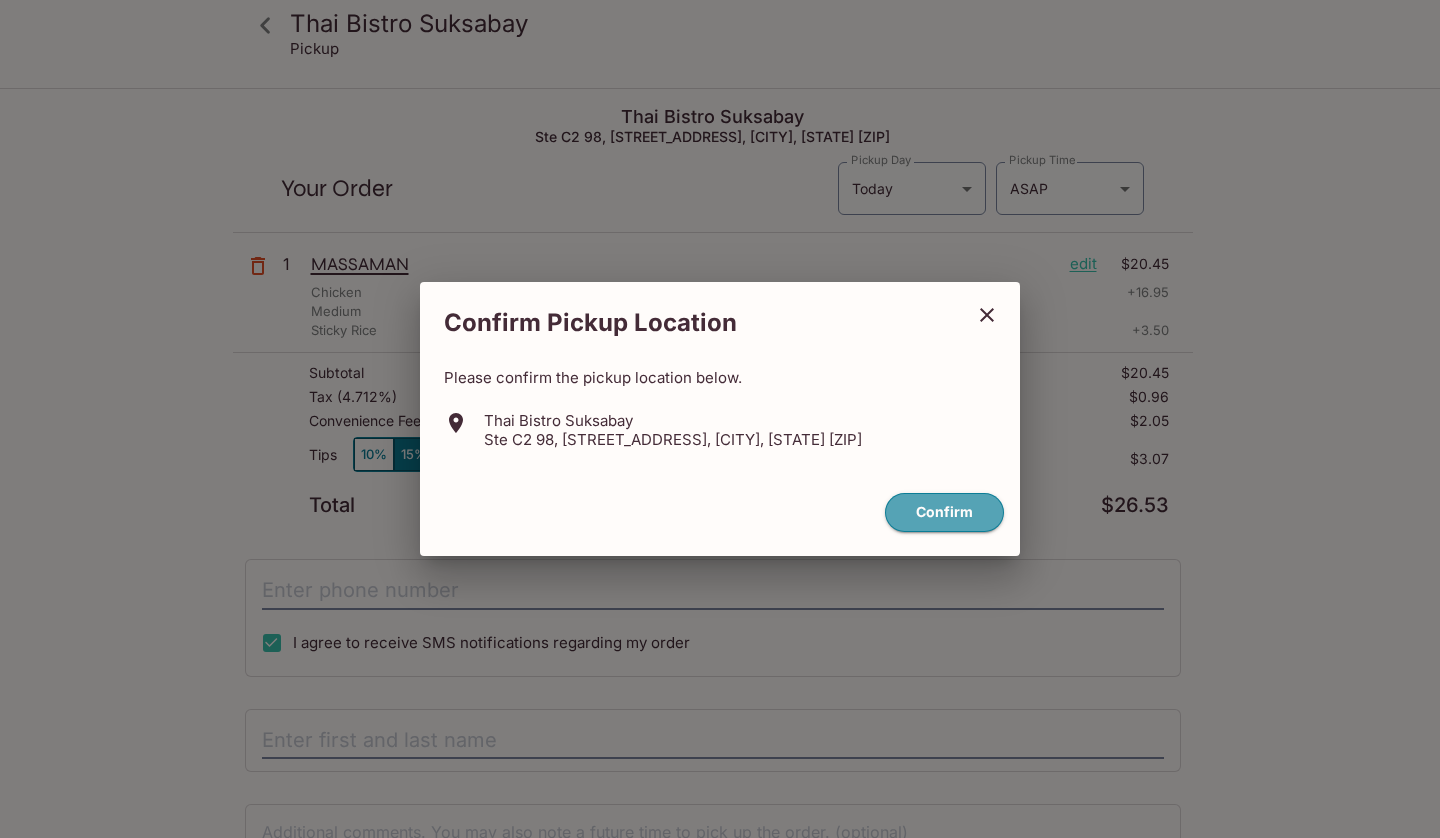 click on "Confirm" at bounding box center [944, 512] 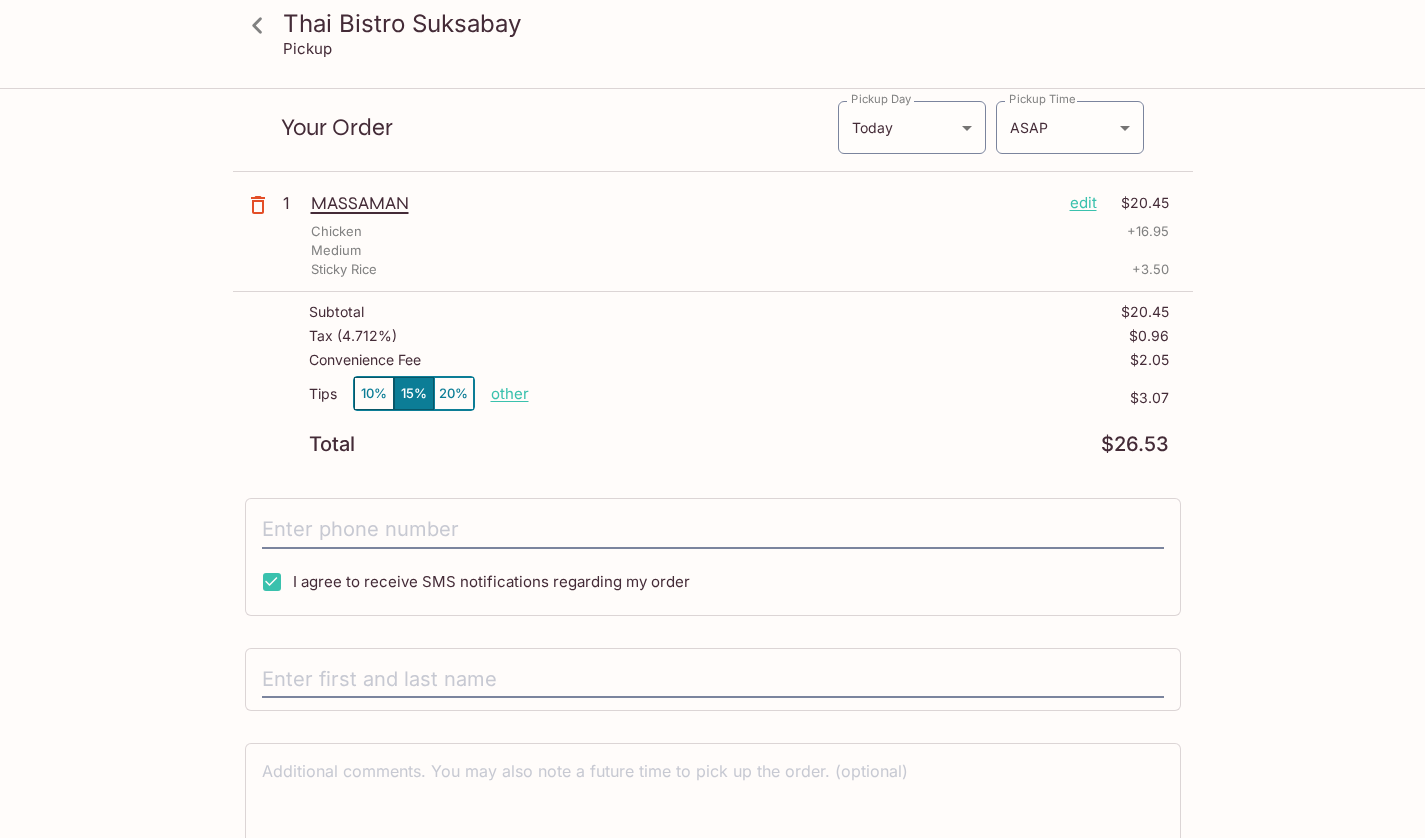 scroll, scrollTop: 62, scrollLeft: 0, axis: vertical 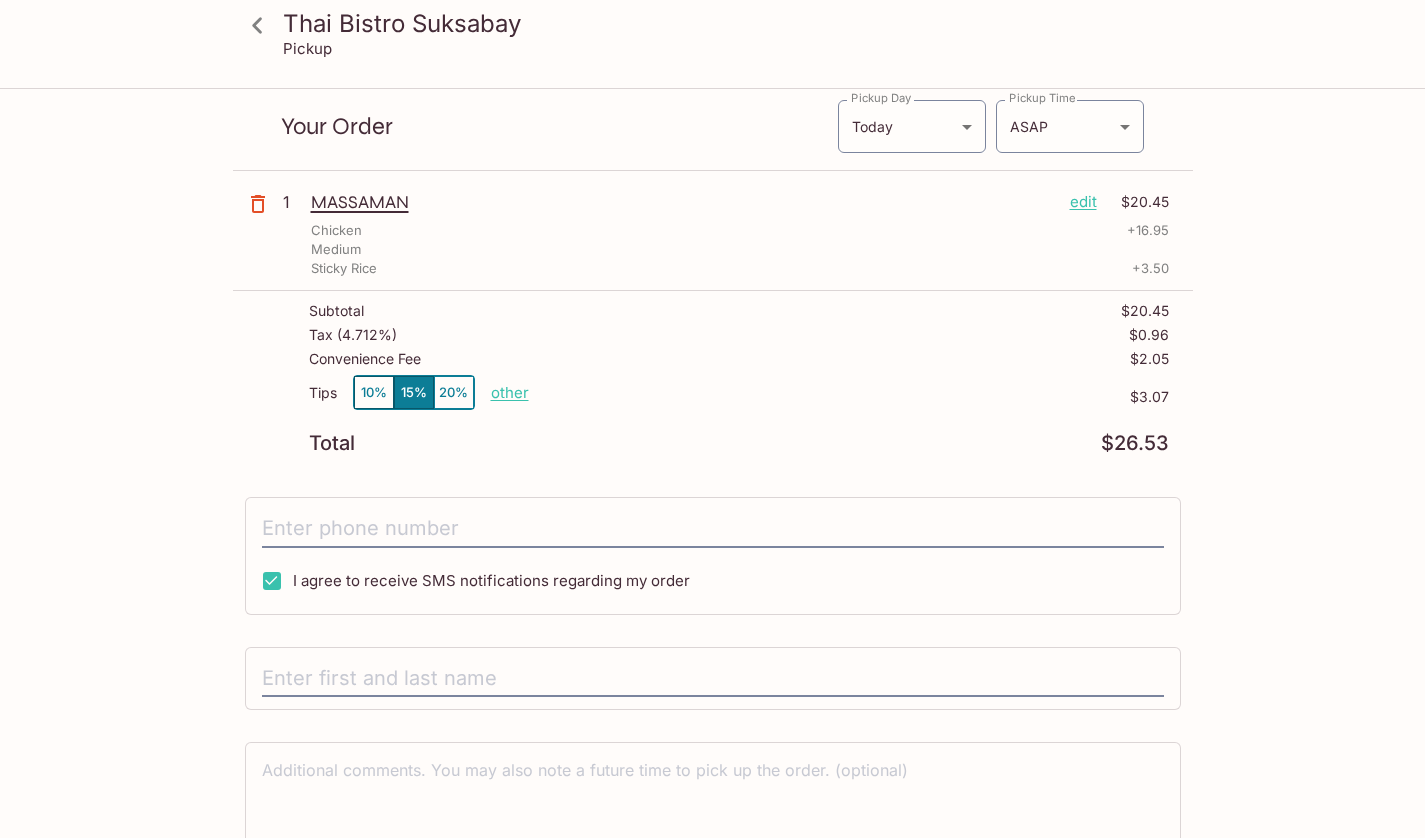 click at bounding box center (713, 529) 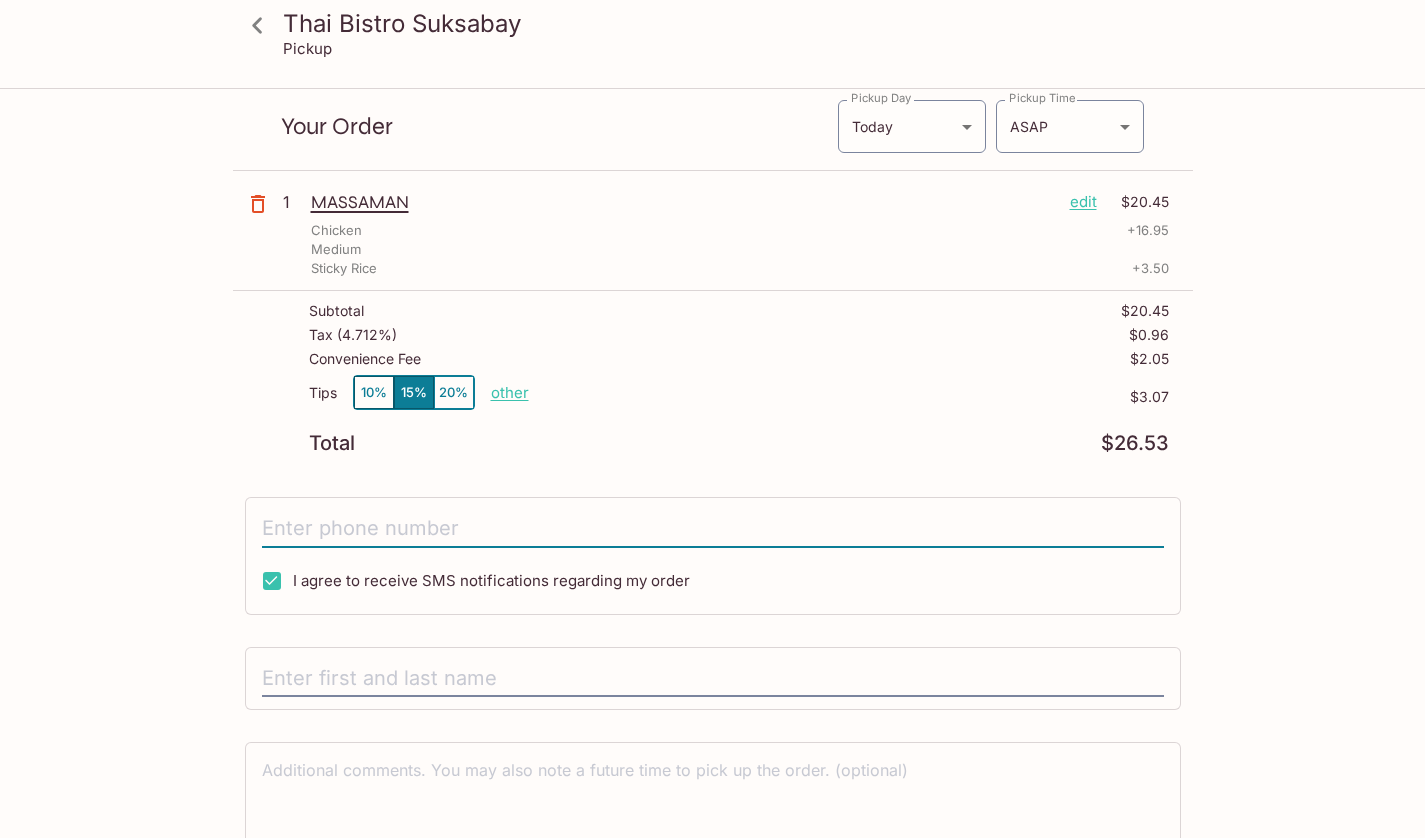 type on "[PHONE]" 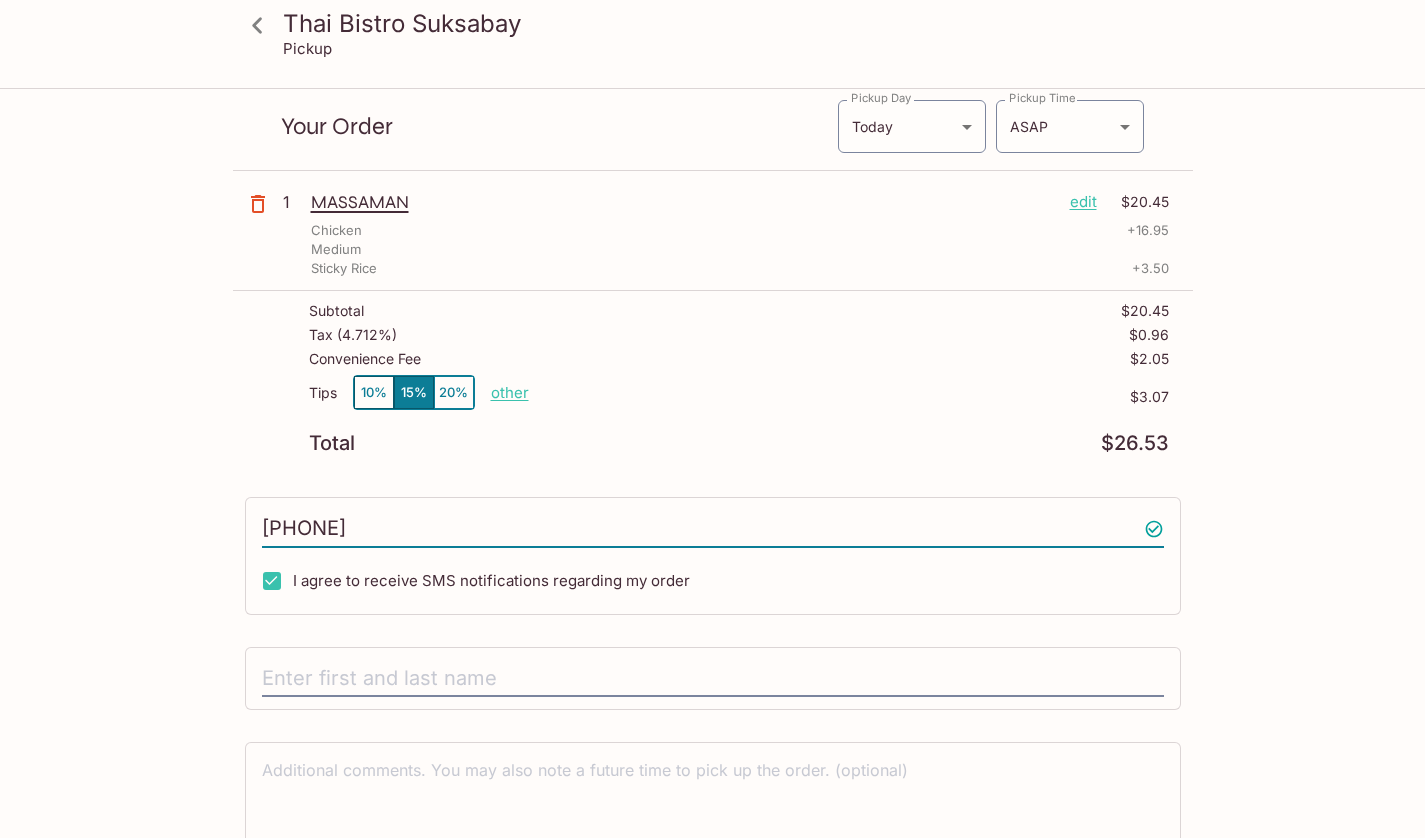 click at bounding box center (713, 679) 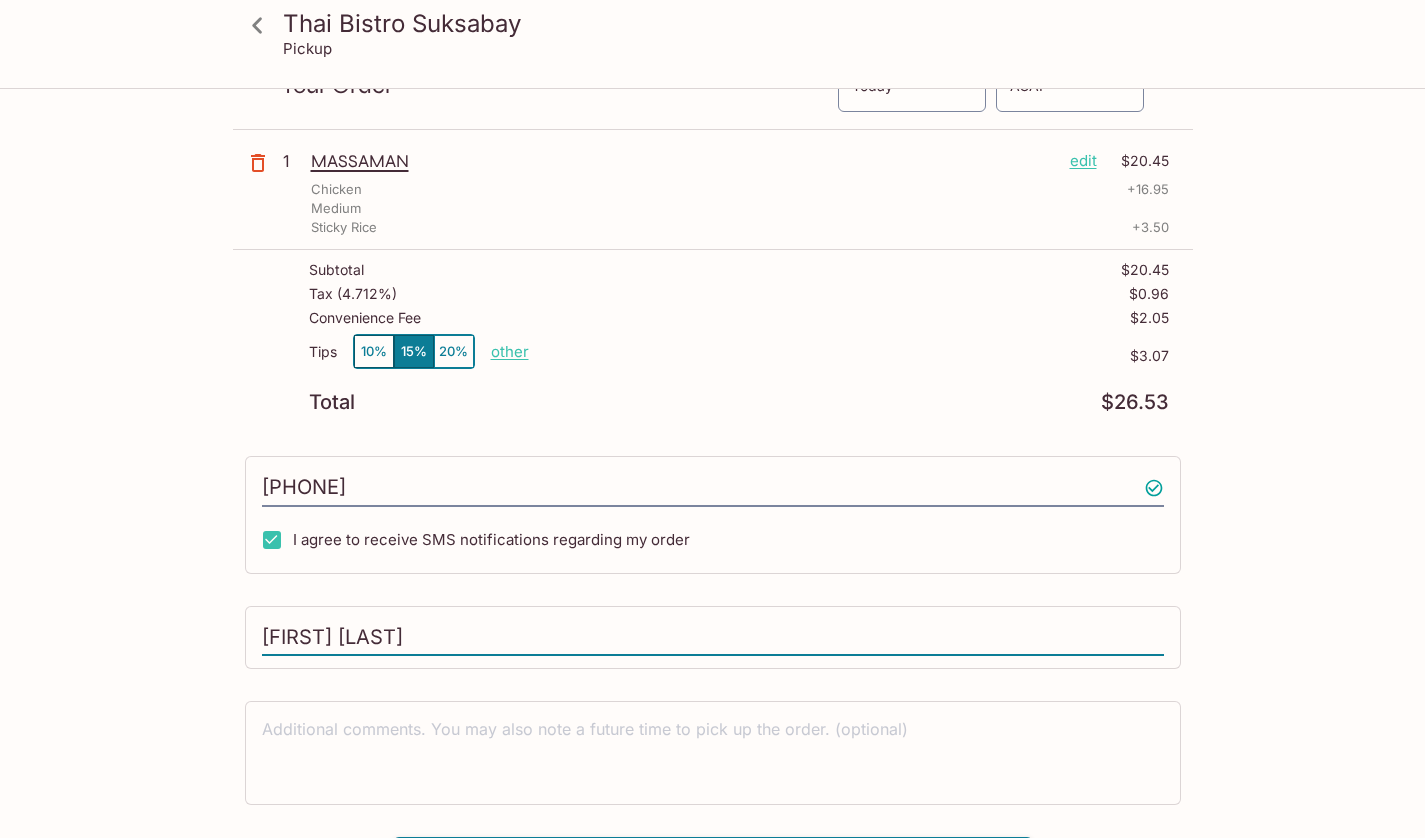 scroll, scrollTop: 104, scrollLeft: 0, axis: vertical 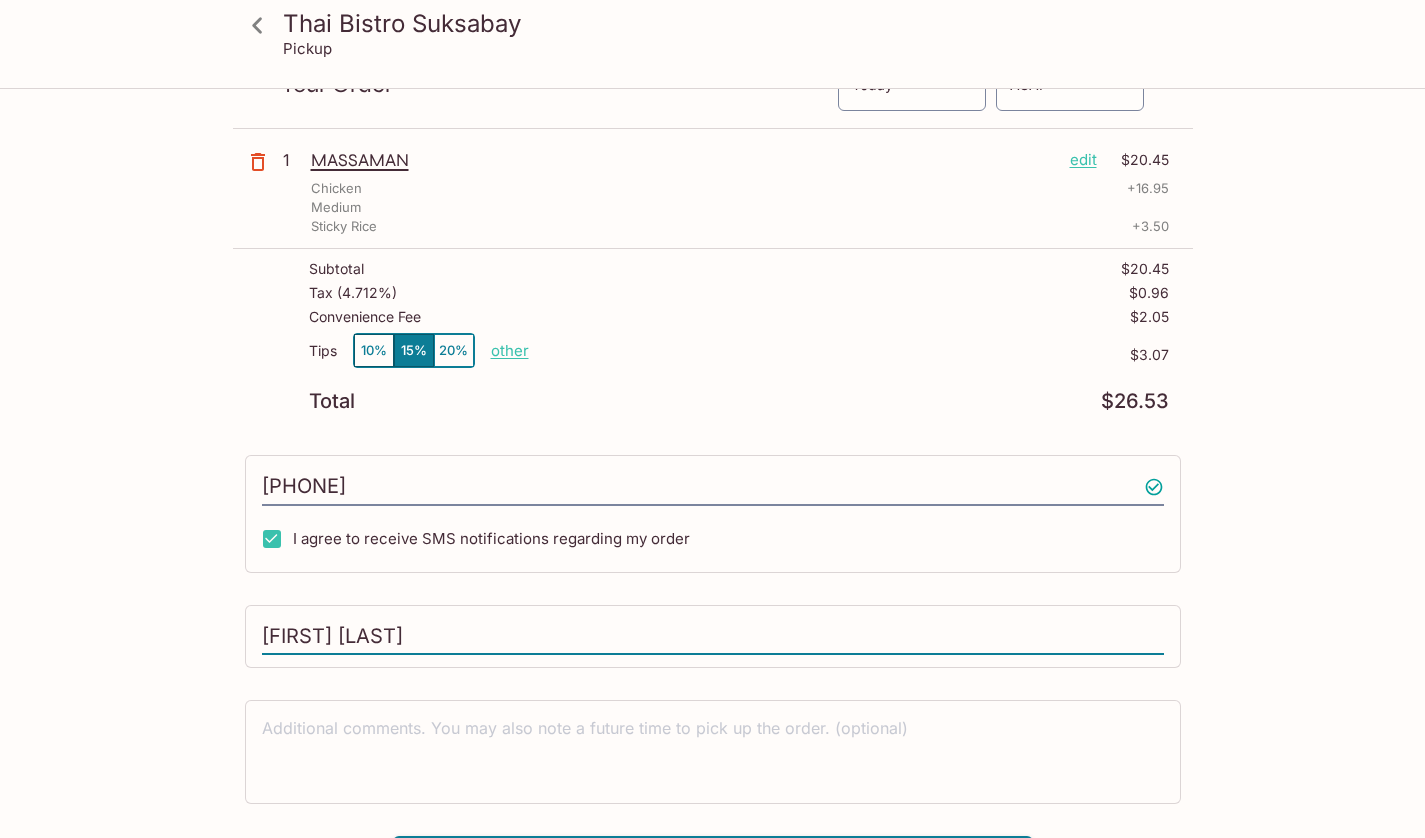 type on "[FIRST] [LAST]" 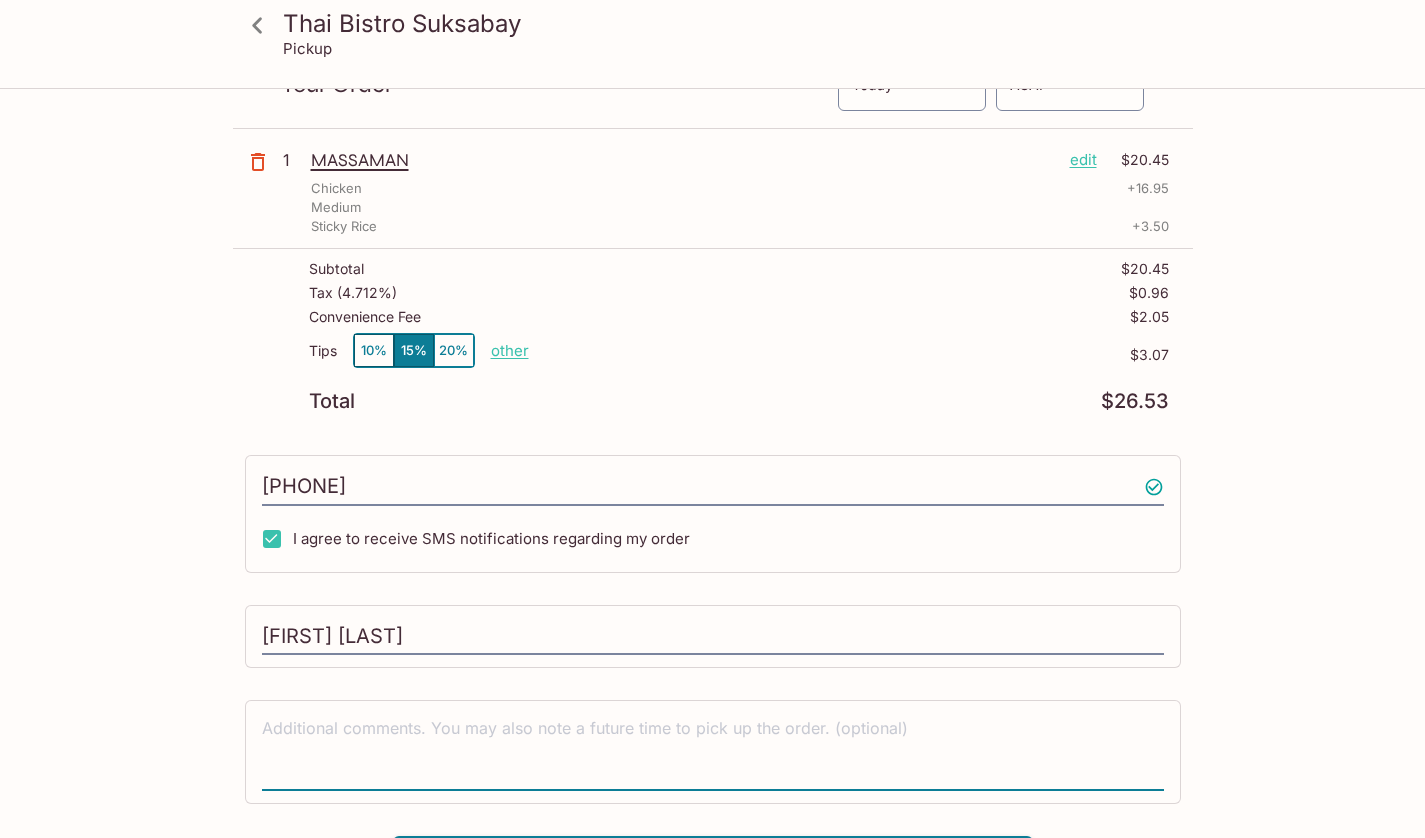 scroll, scrollTop: 152, scrollLeft: 0, axis: vertical 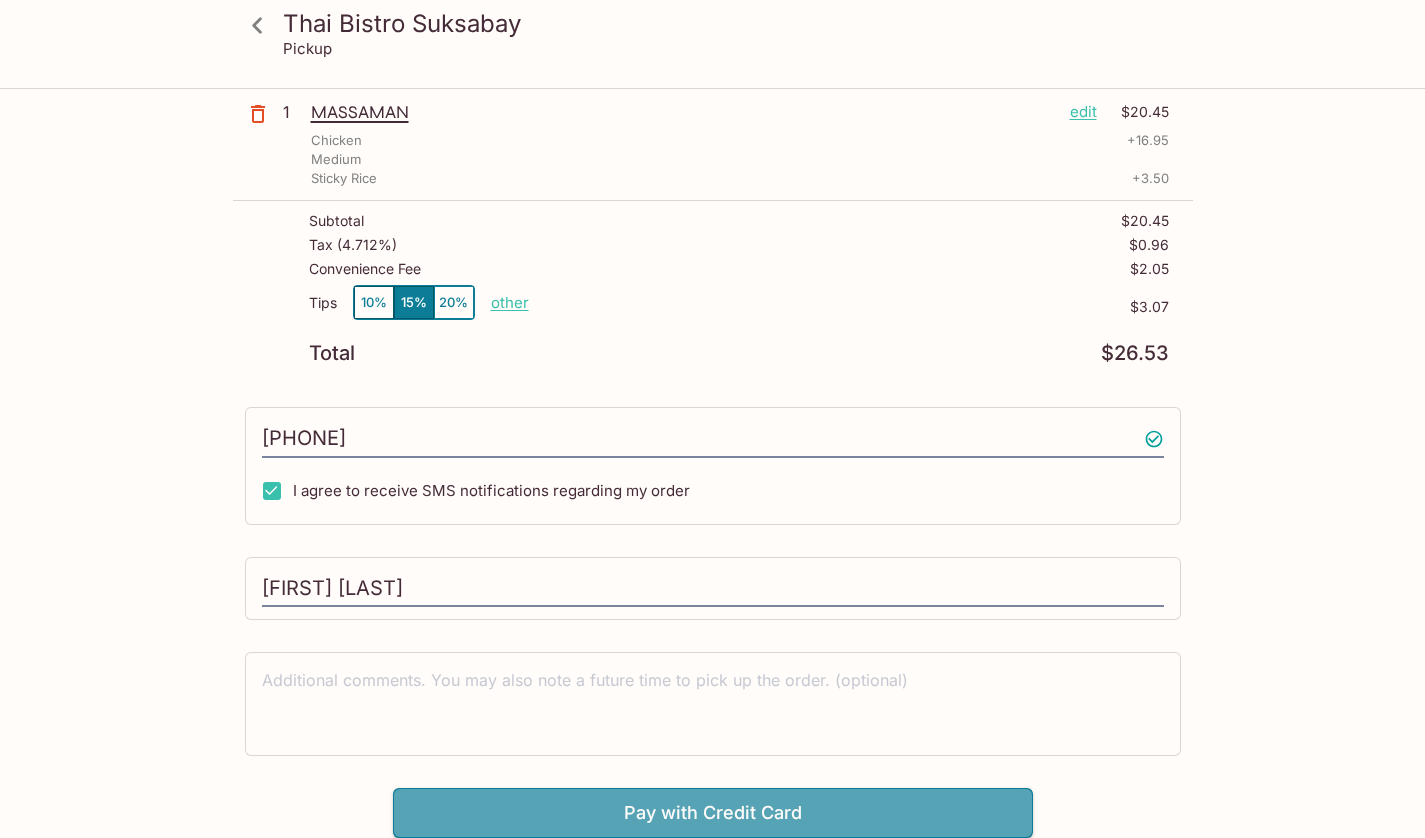 click on "Pay with Credit Card" at bounding box center [713, 813] 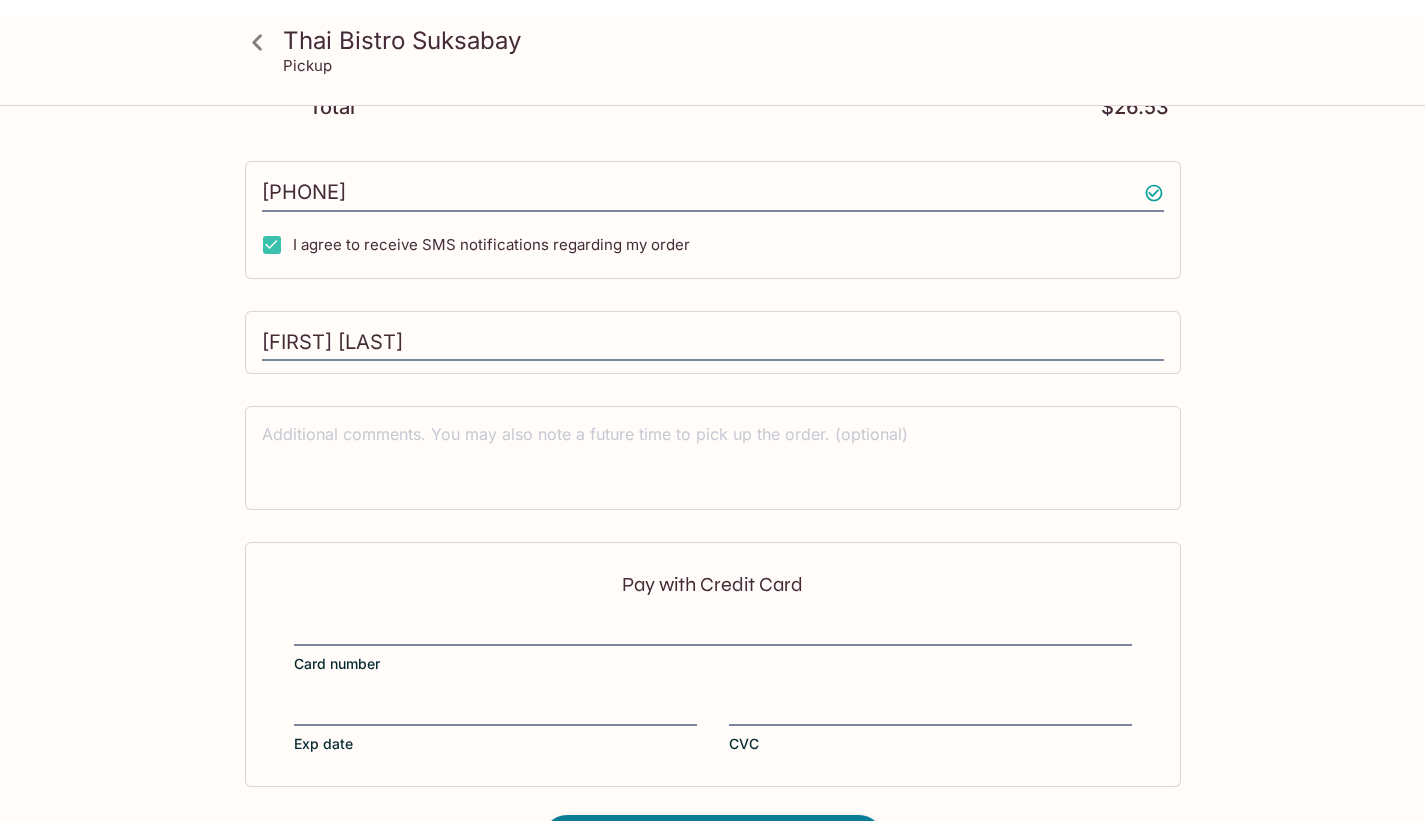 scroll, scrollTop: 416, scrollLeft: 0, axis: vertical 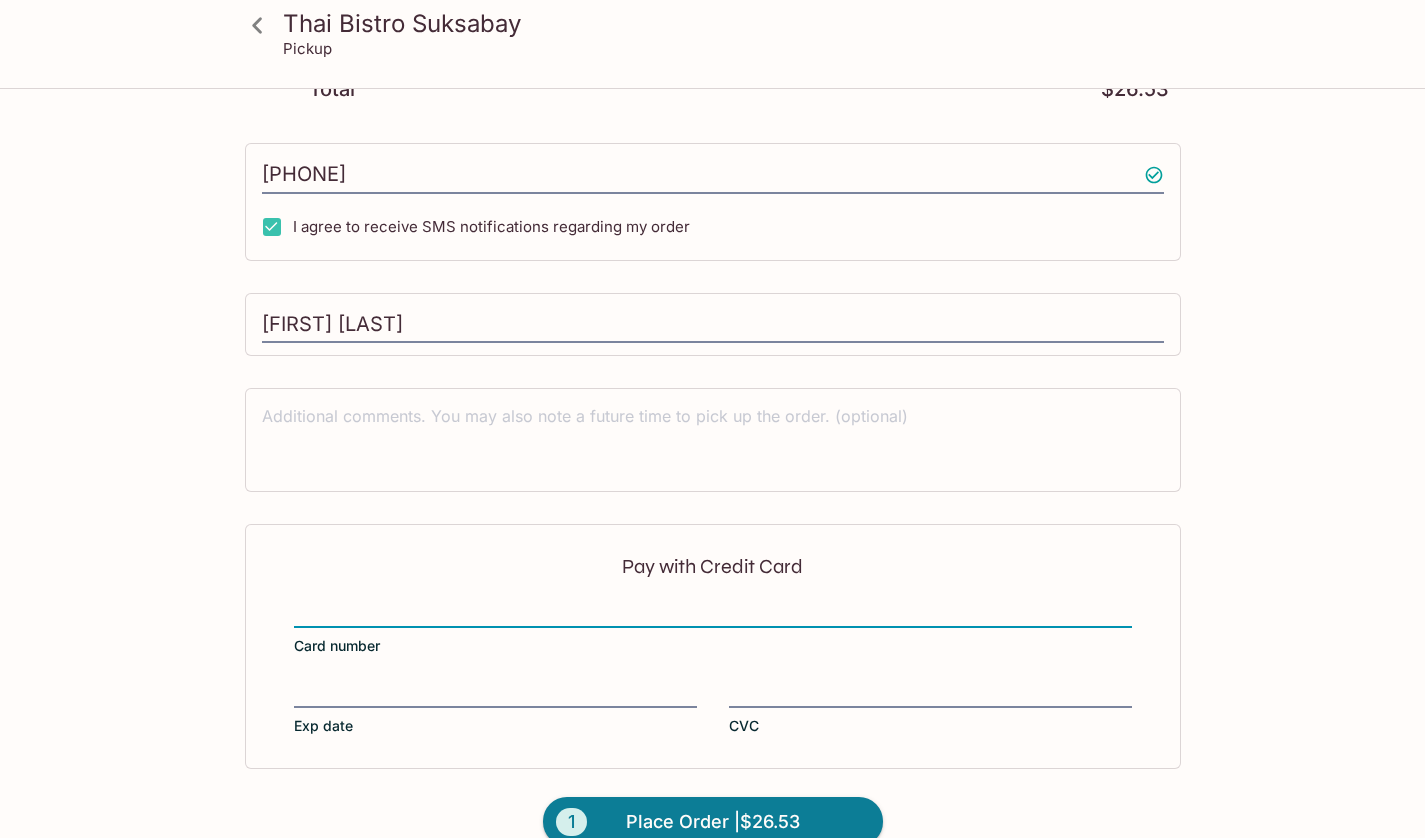 click at bounding box center [495, 694] 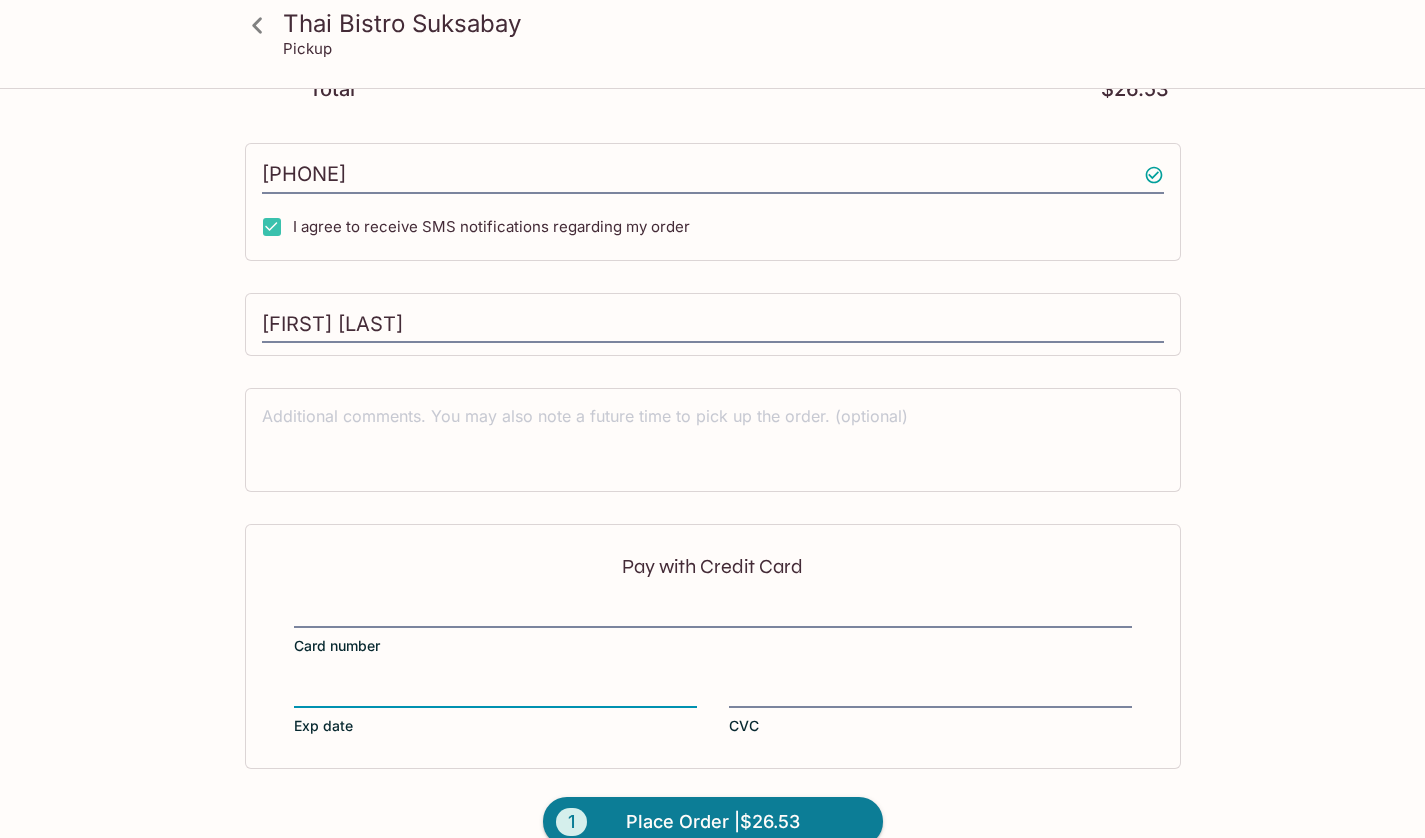 click on "Pay with Credit Card Card number Exp date CVC" at bounding box center [713, 646] 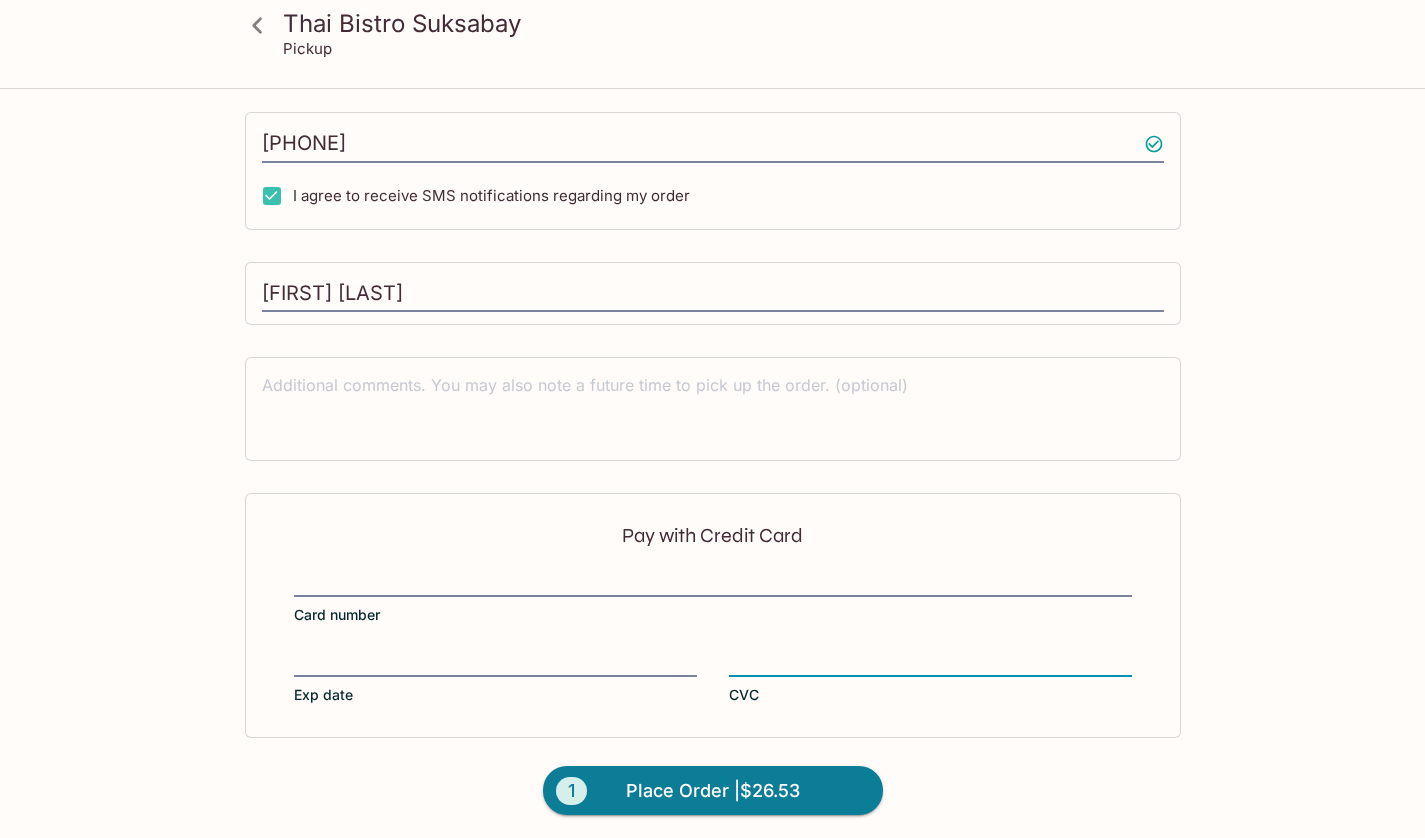 scroll, scrollTop: 448, scrollLeft: 0, axis: vertical 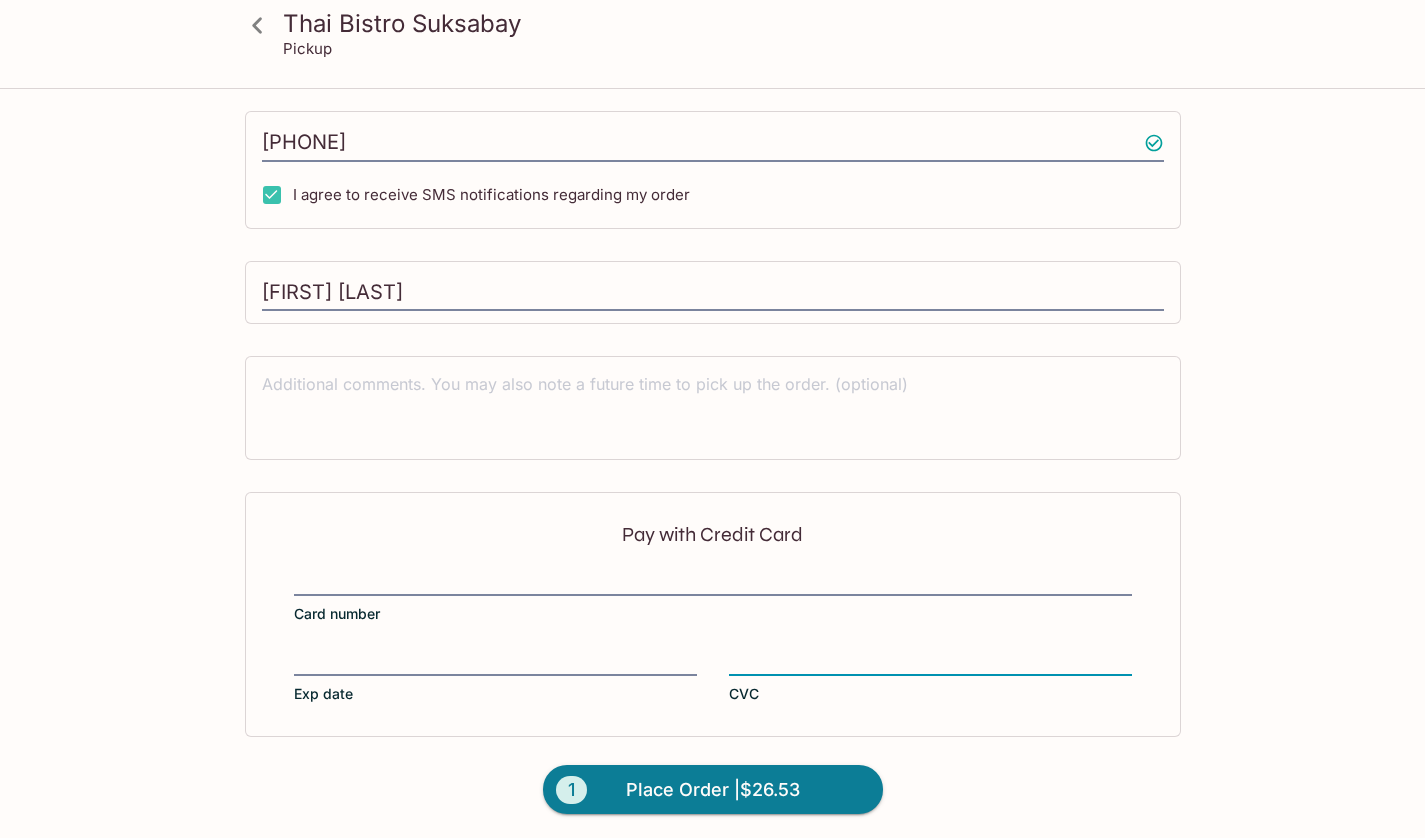 click on "Pay with [CREDIT CARD] Card number Exp date CVC 1 Place Order |  $26.53" at bounding box center [713, 667] 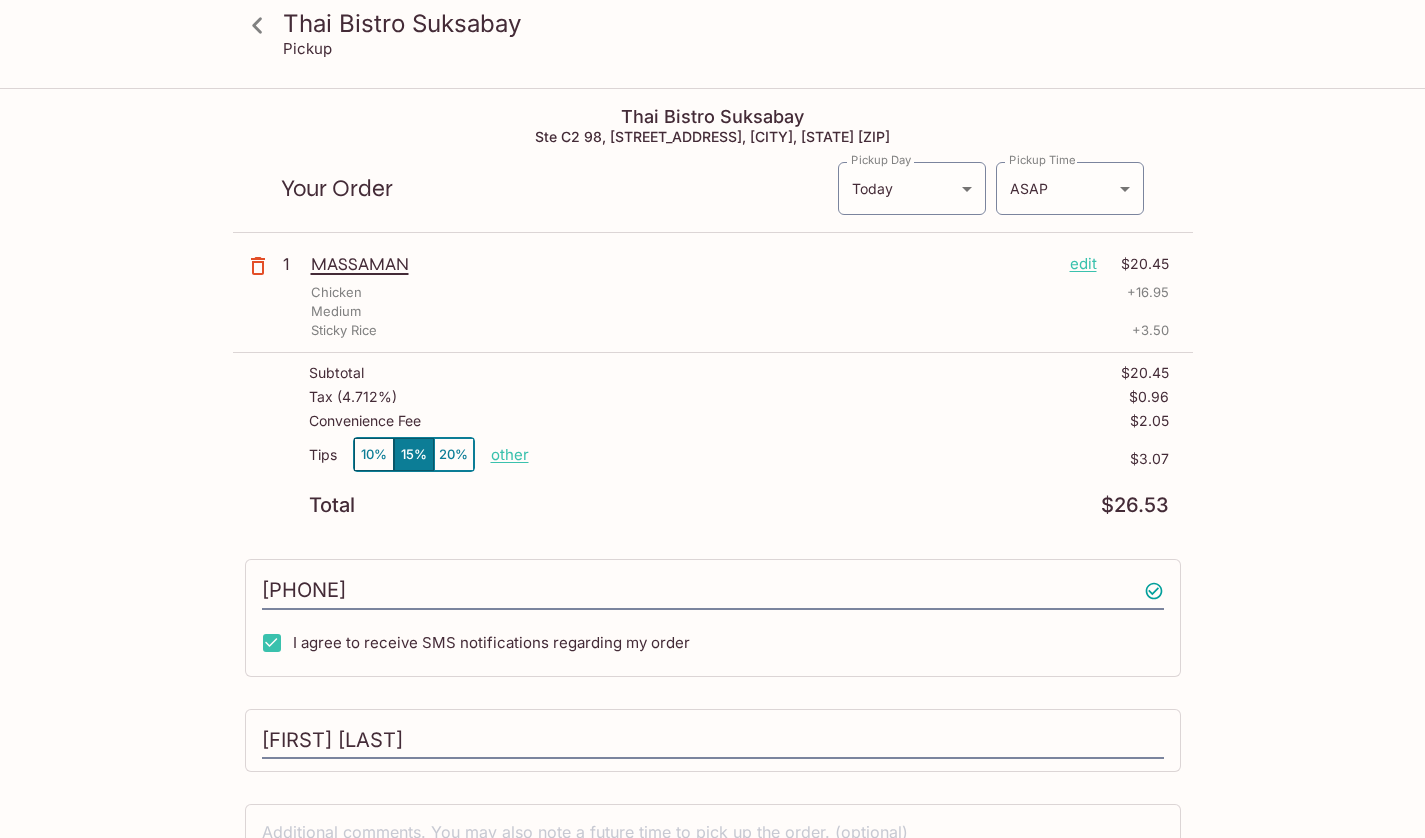scroll, scrollTop: 452, scrollLeft: 0, axis: vertical 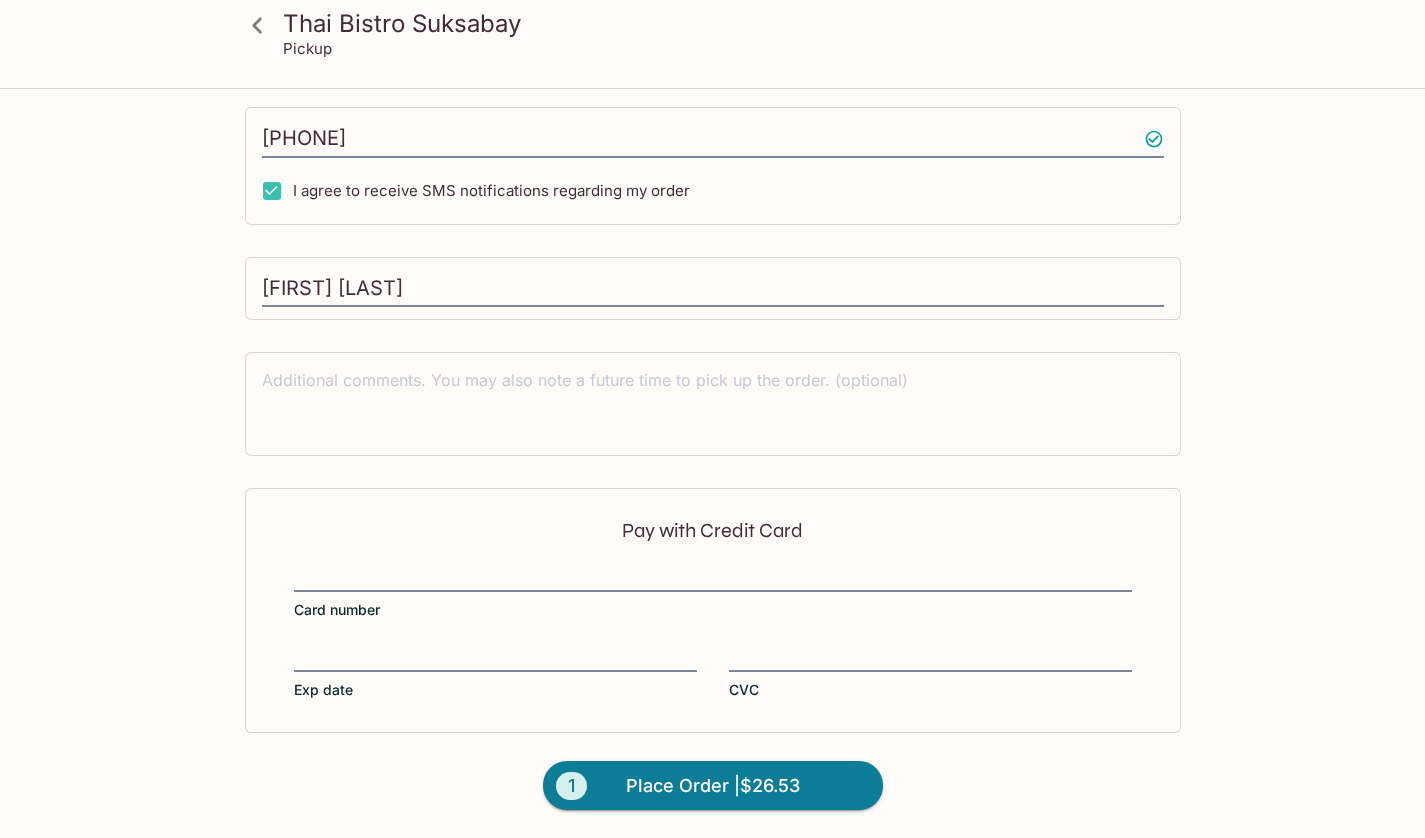 click on "Place Order |  $26.53" at bounding box center [713, 786] 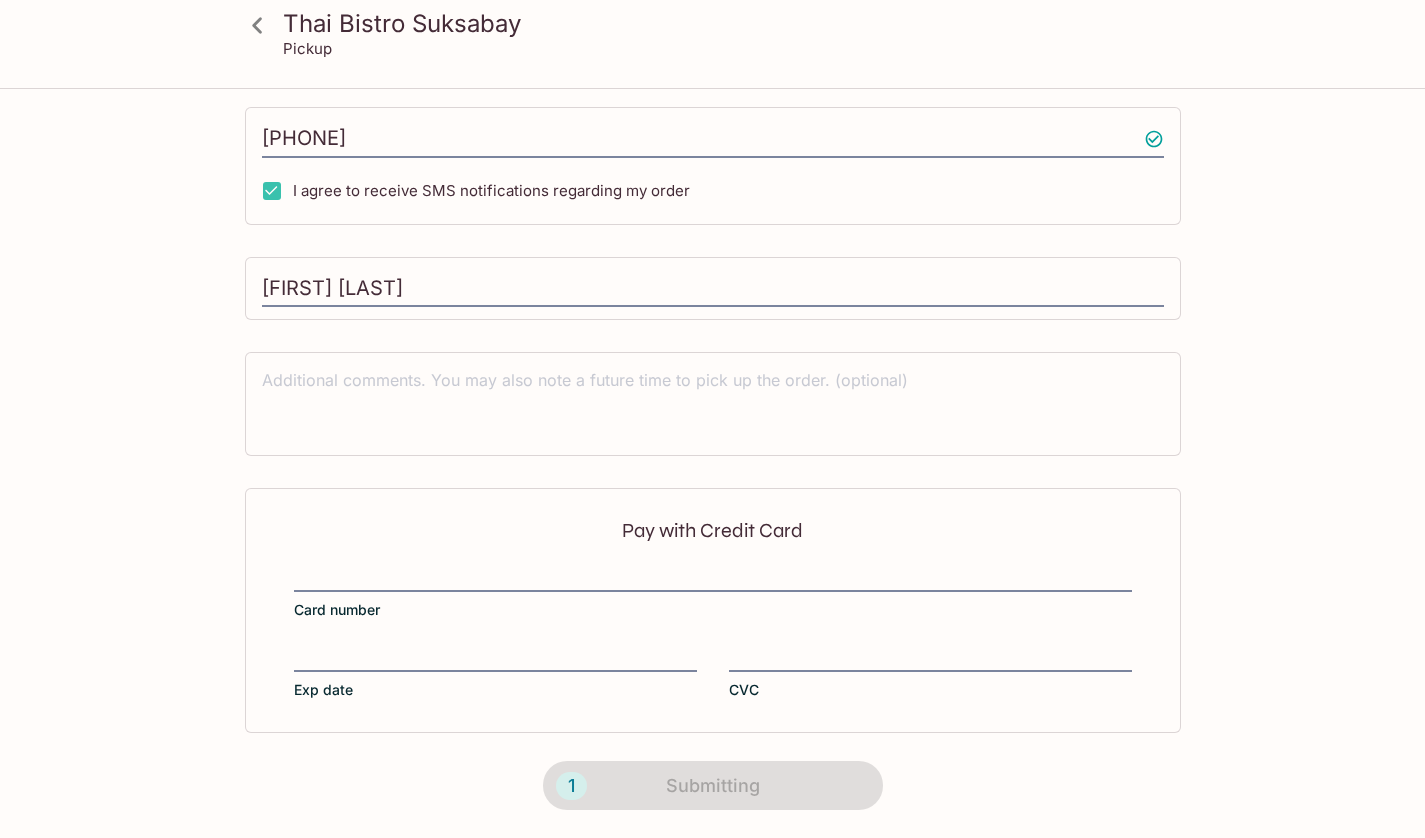scroll, scrollTop: 324, scrollLeft: 0, axis: vertical 